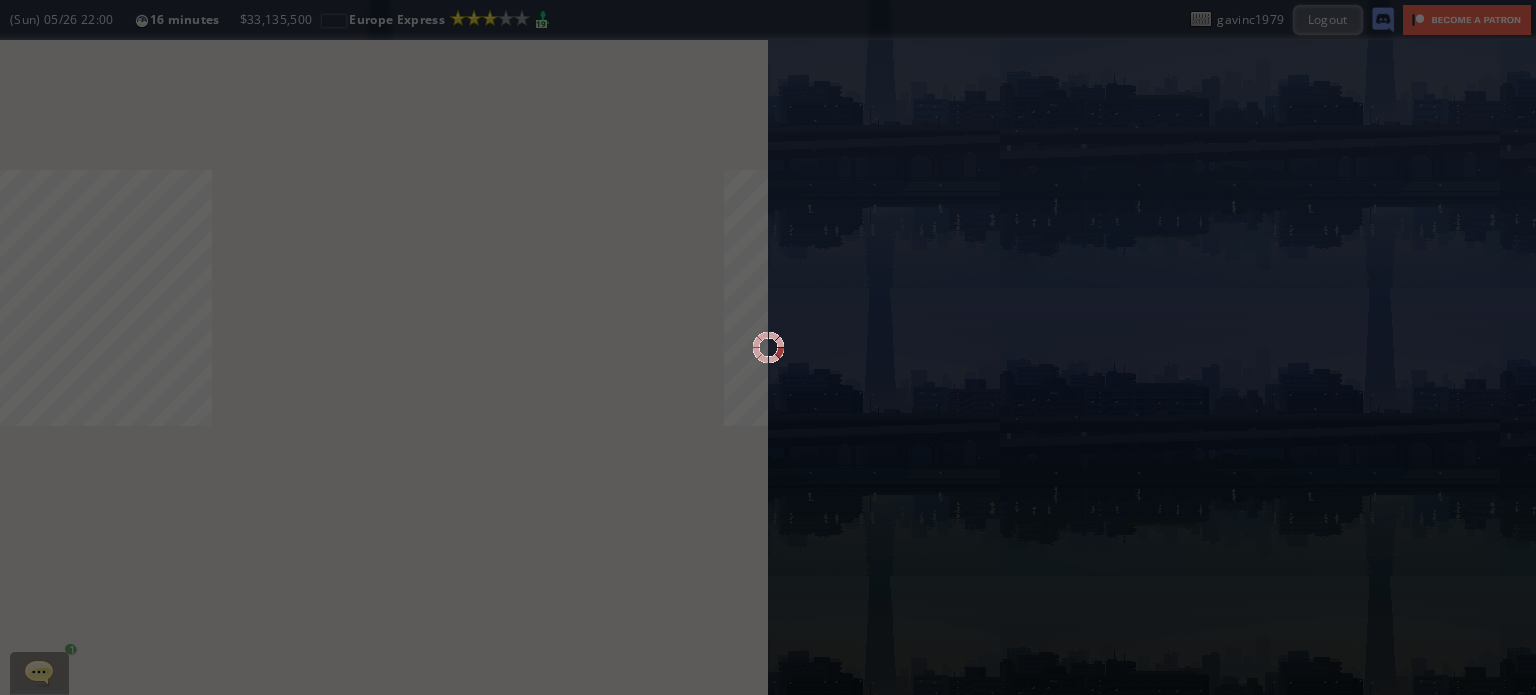 scroll, scrollTop: 0, scrollLeft: 0, axis: both 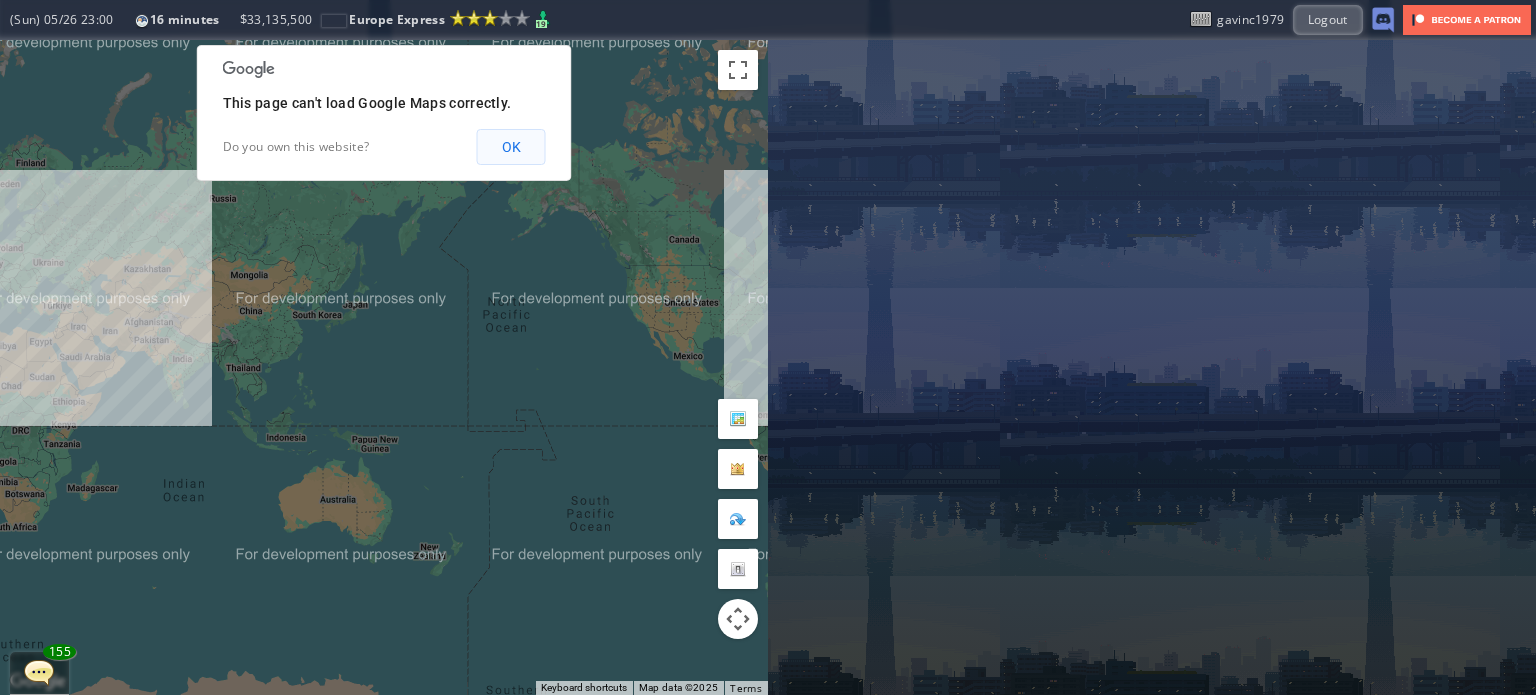 click on "OK" at bounding box center (511, 147) 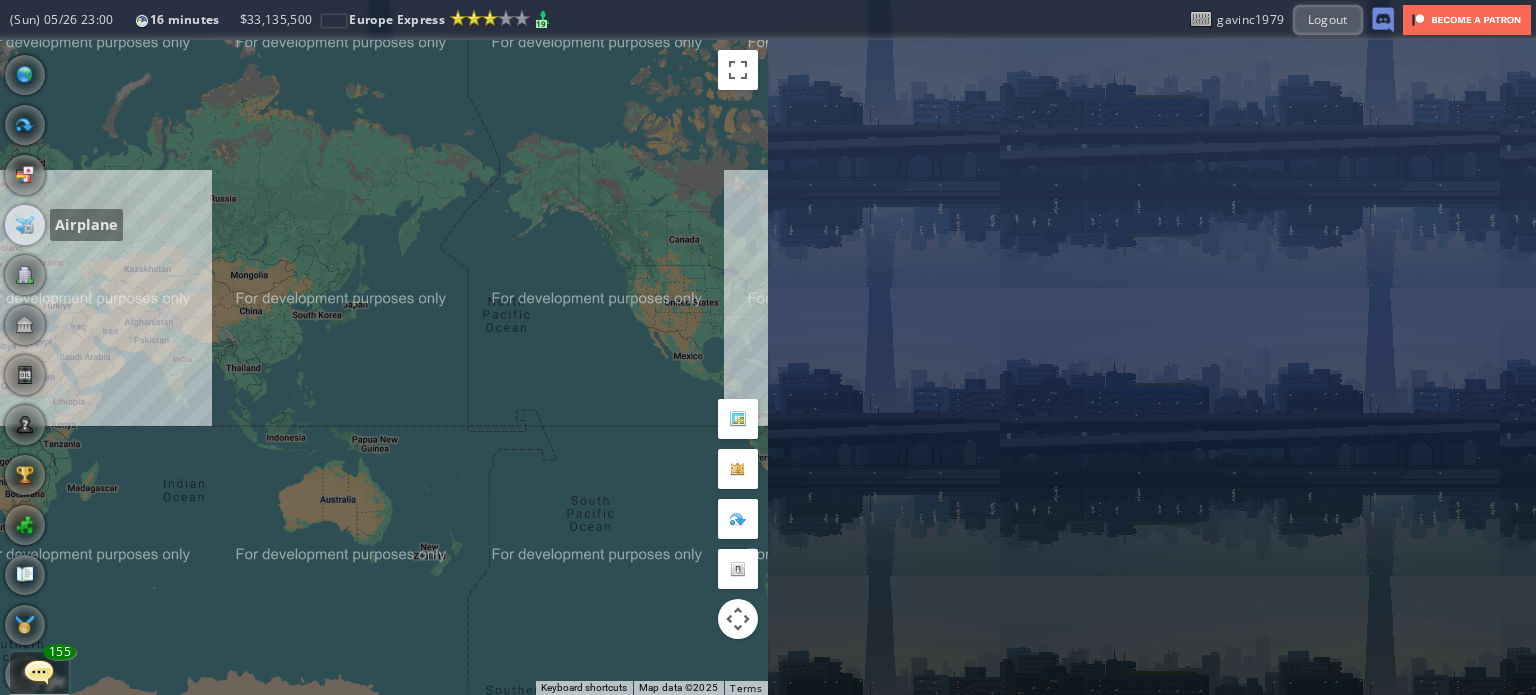 click at bounding box center [25, 225] 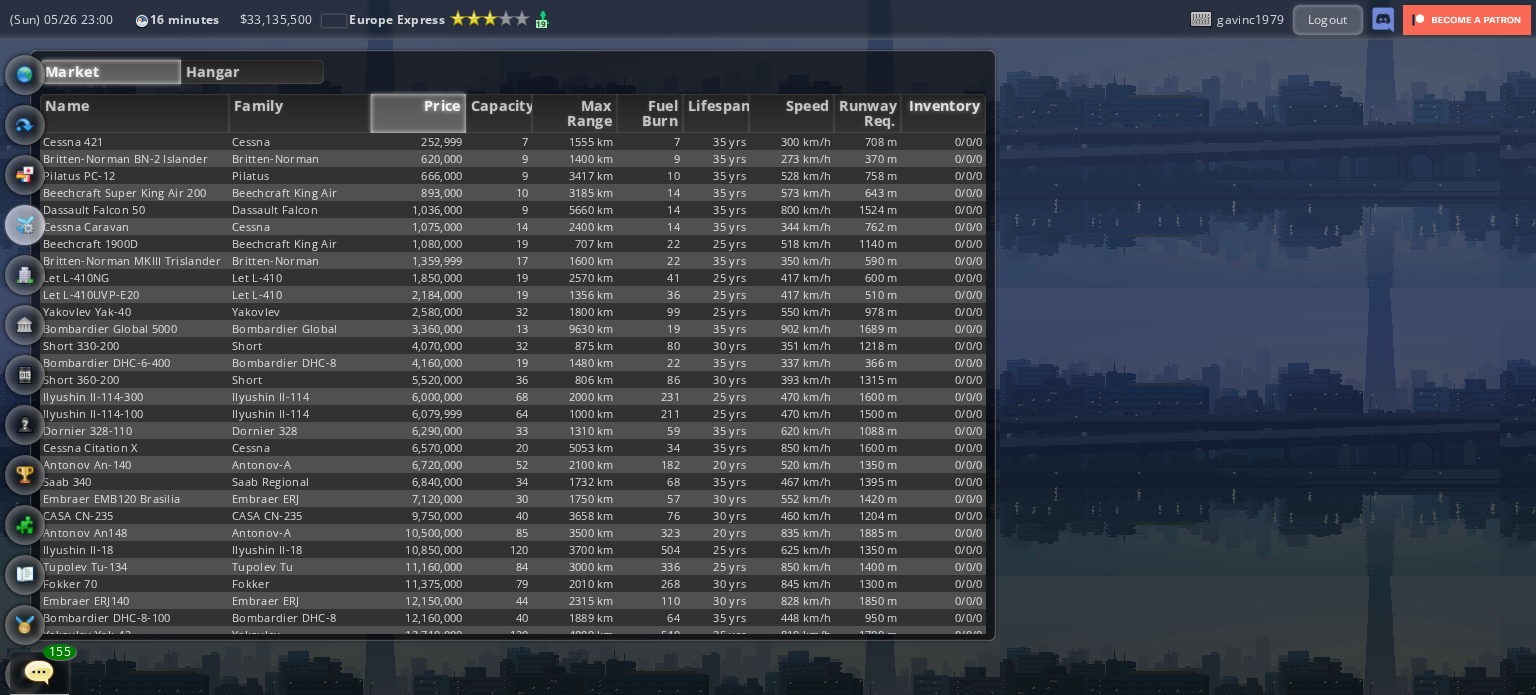 click on "Inventory" at bounding box center [943, 113] 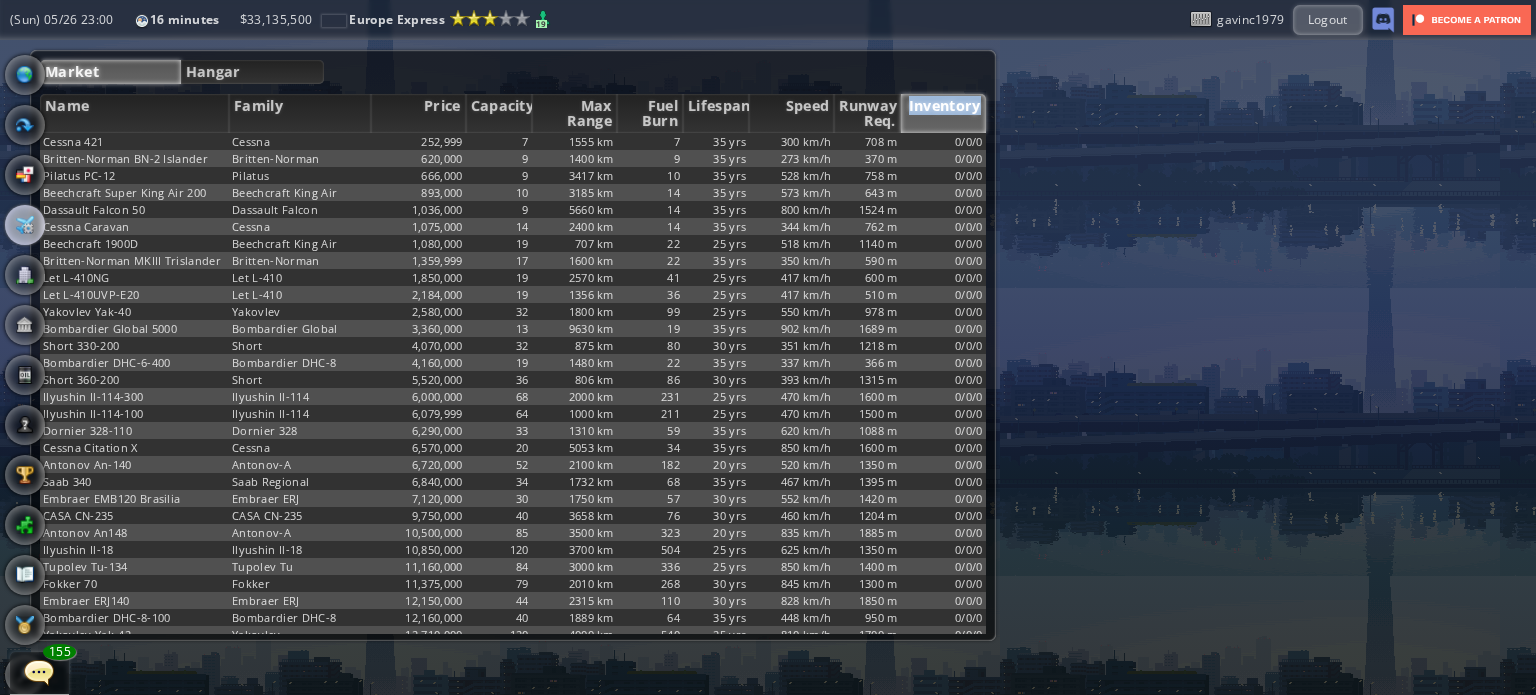 click on "Inventory" at bounding box center [943, 113] 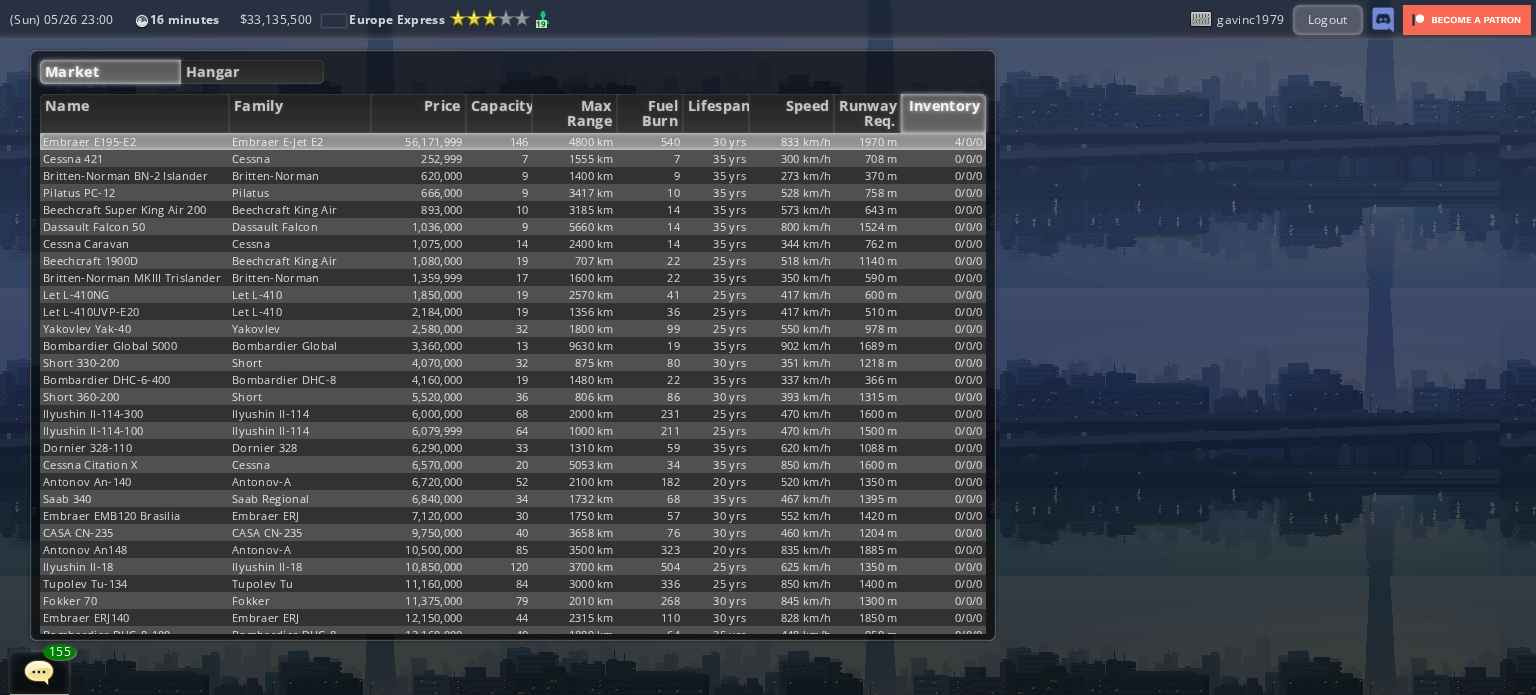 click on "4/0/0" at bounding box center [943, 141] 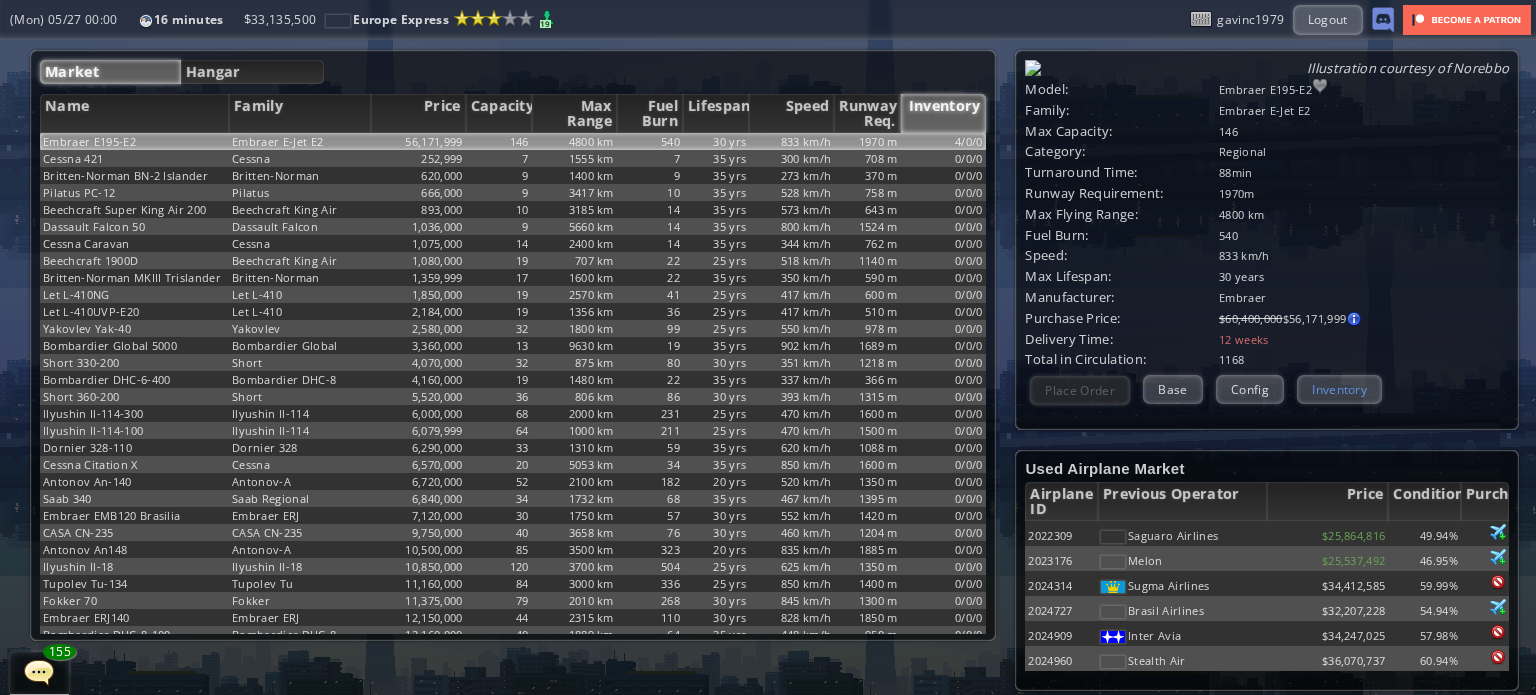 click on "Inventory" at bounding box center [1339, 389] 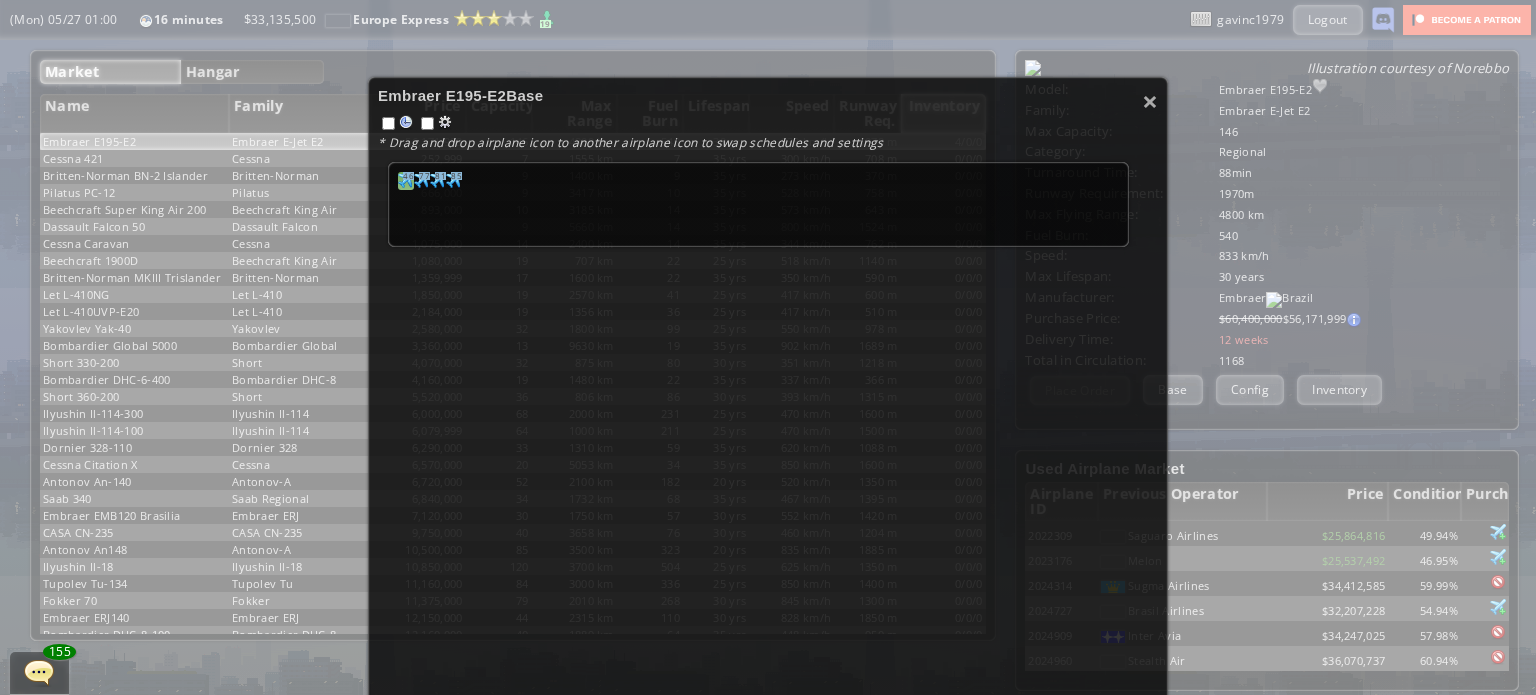 click at bounding box center [406, 180] 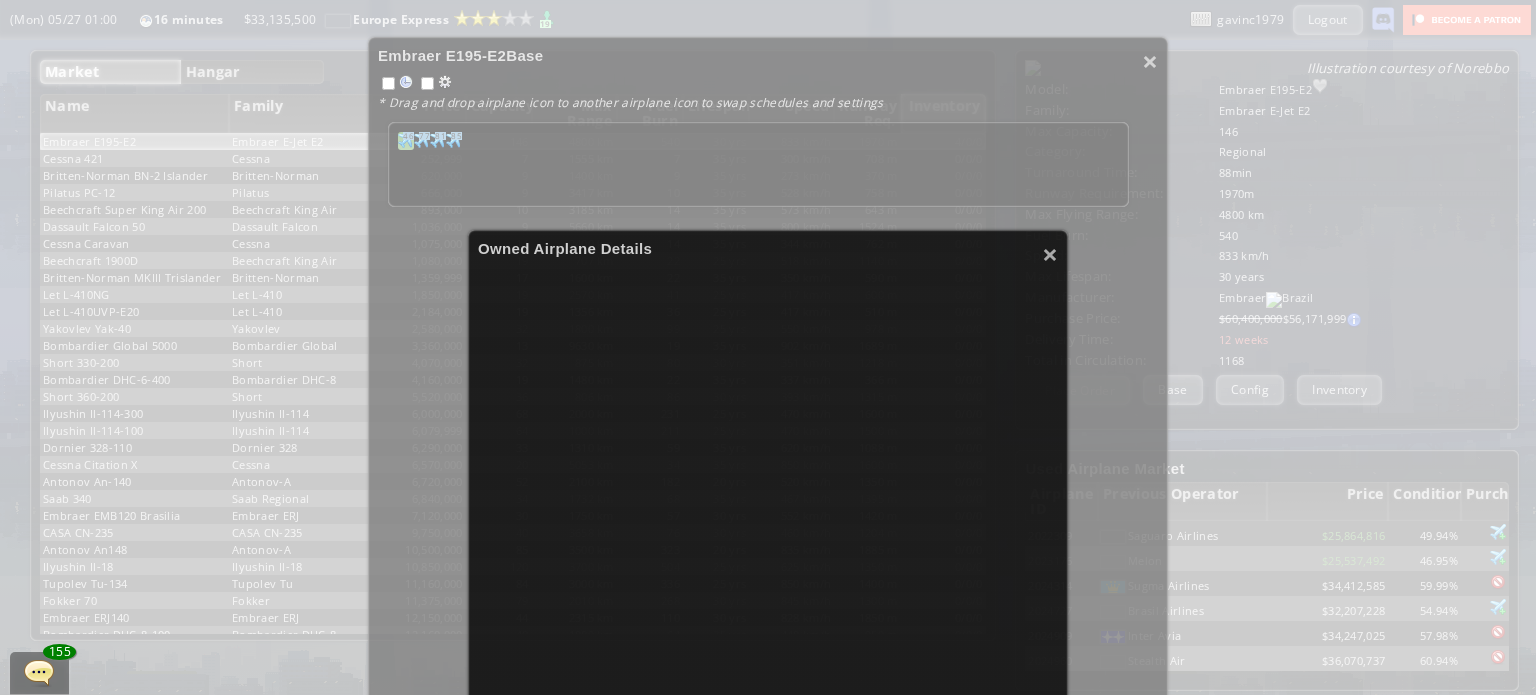 scroll, scrollTop: 80, scrollLeft: 0, axis: vertical 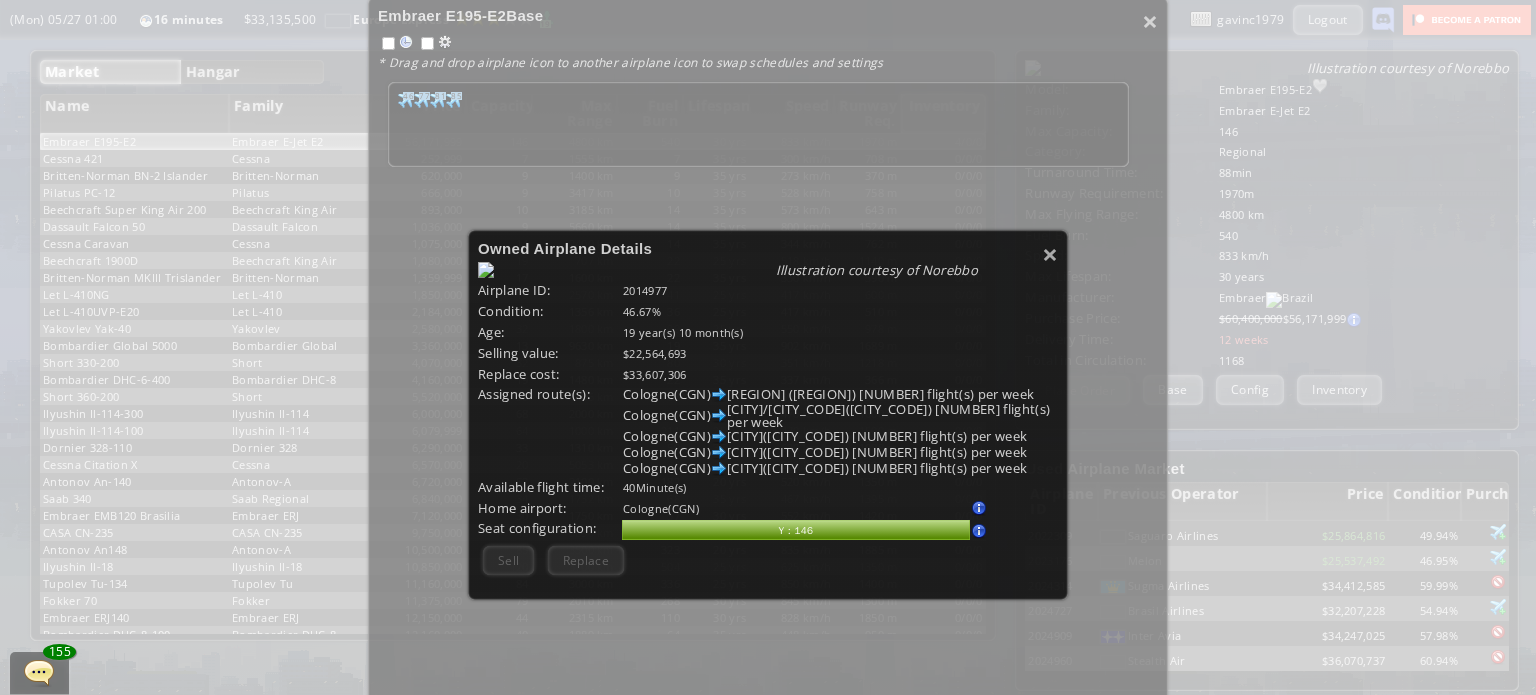 click at bounding box center (486, 270) 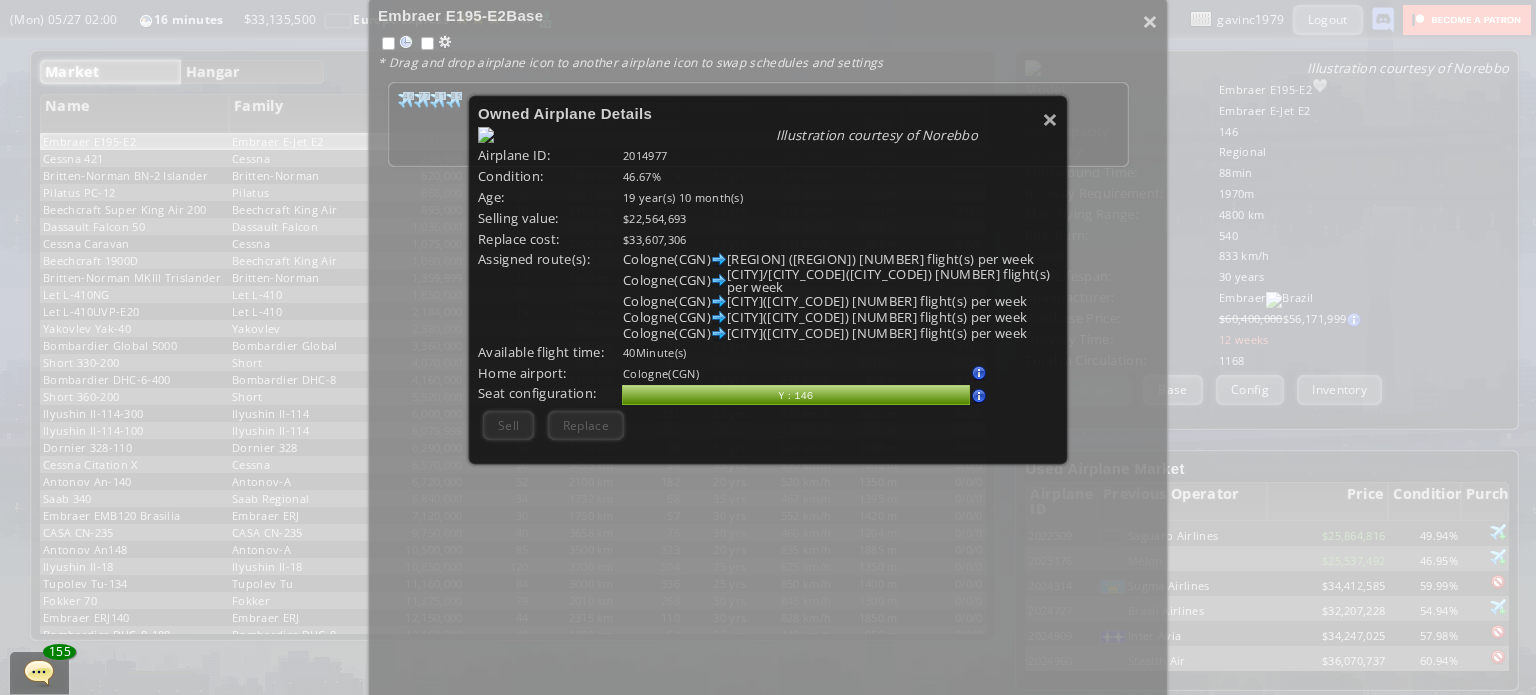 scroll, scrollTop: 160, scrollLeft: 0, axis: vertical 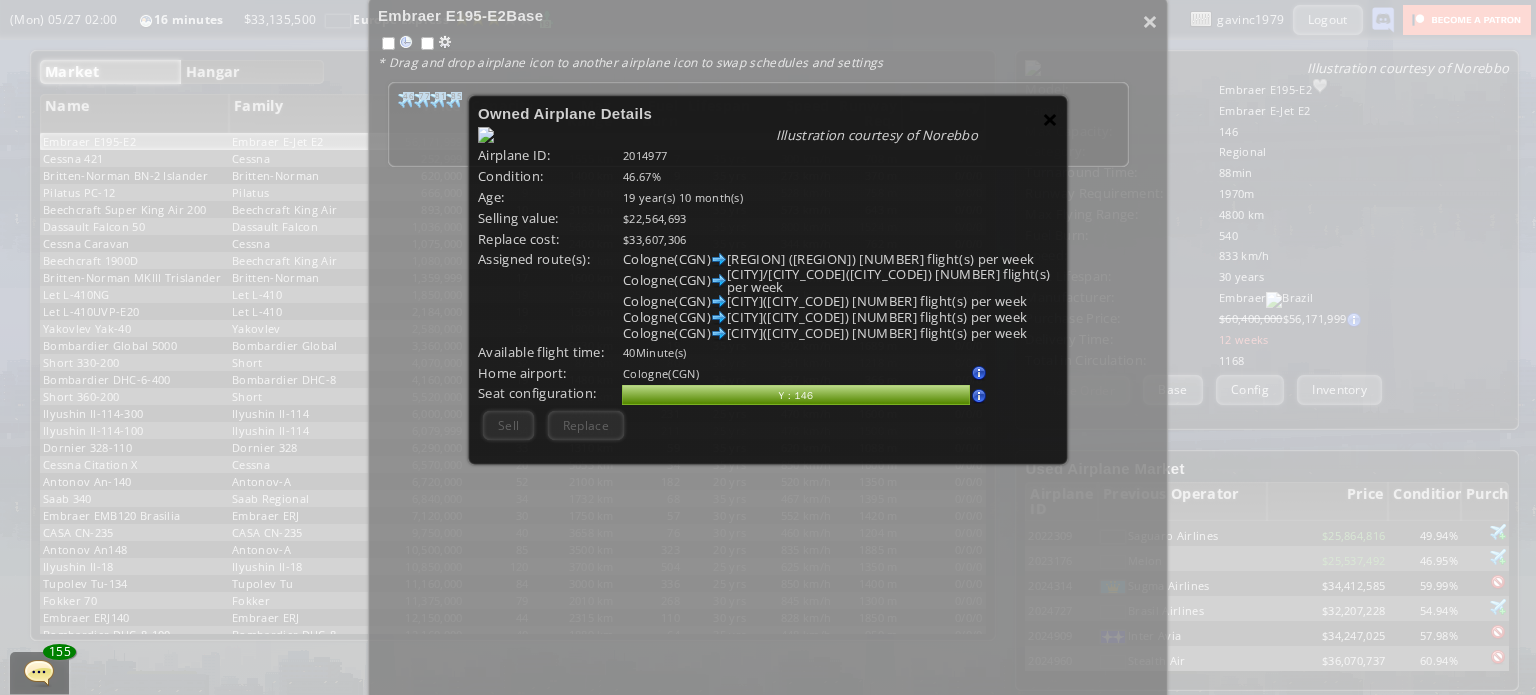 click on "×" at bounding box center (1050, 119) 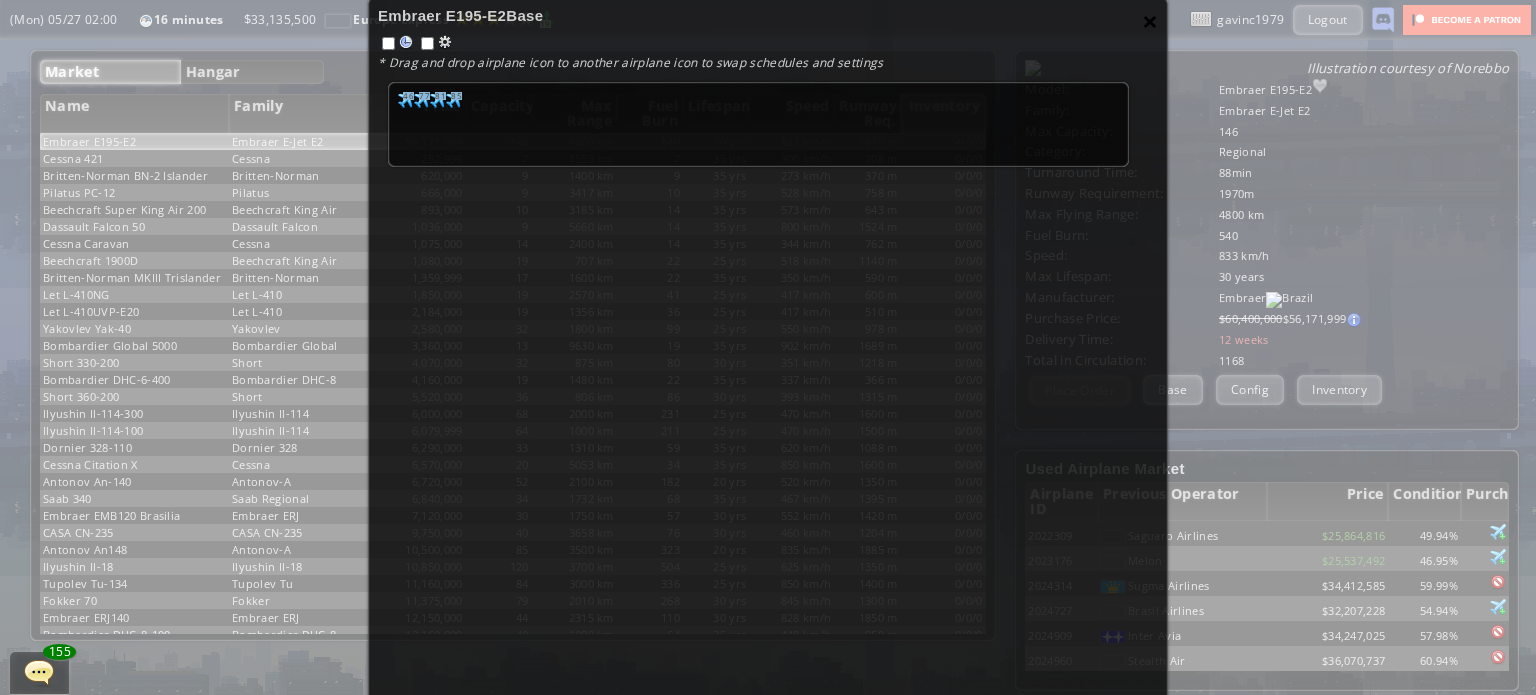 click on "×" at bounding box center (1150, 21) 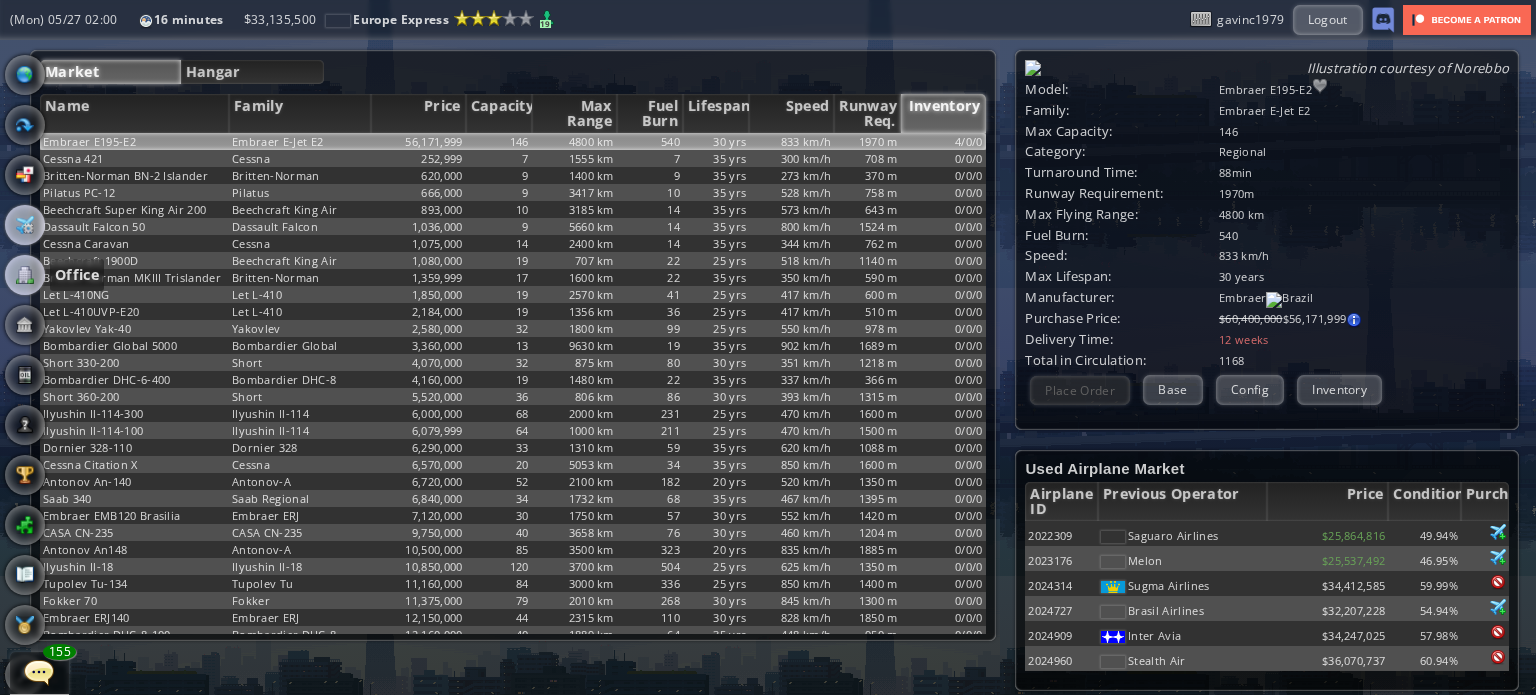 click at bounding box center (25, 275) 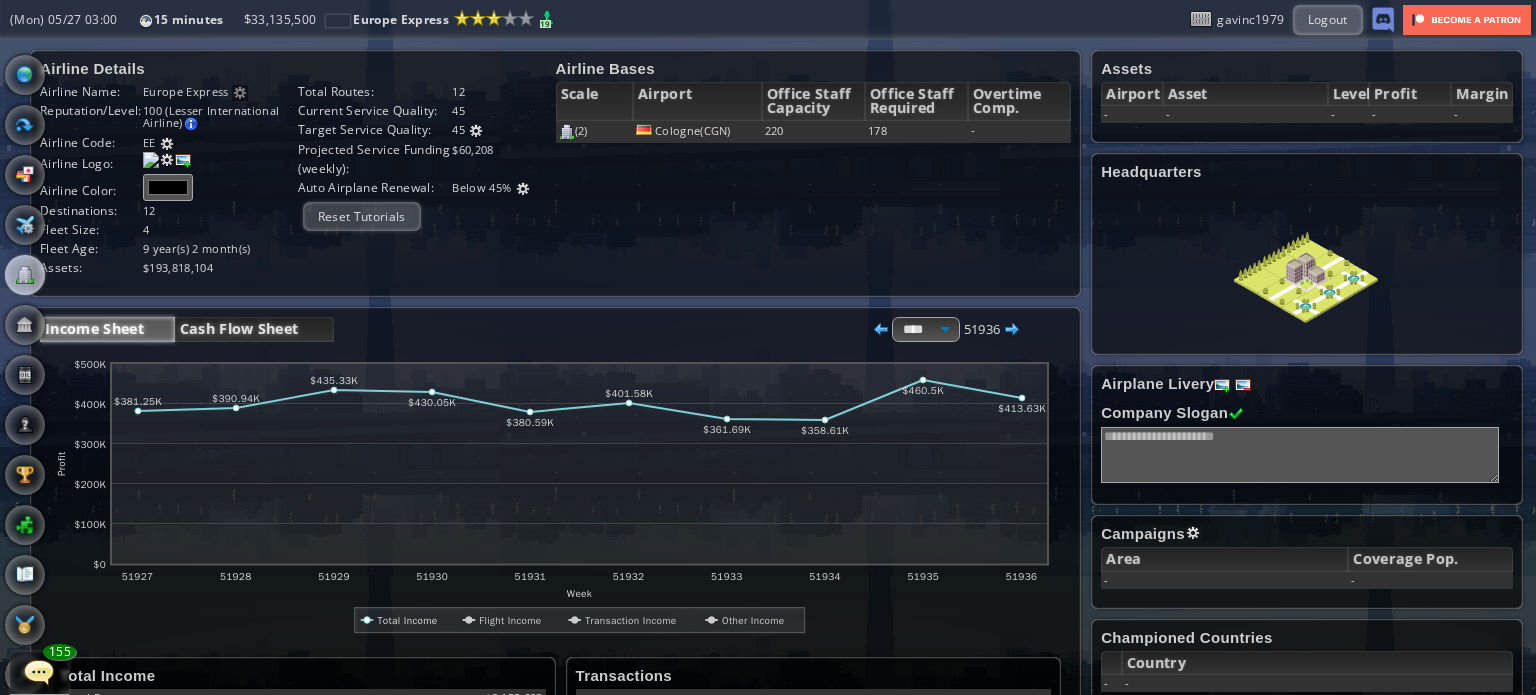 click on "Cash Flow Sheet" at bounding box center (254, 329) 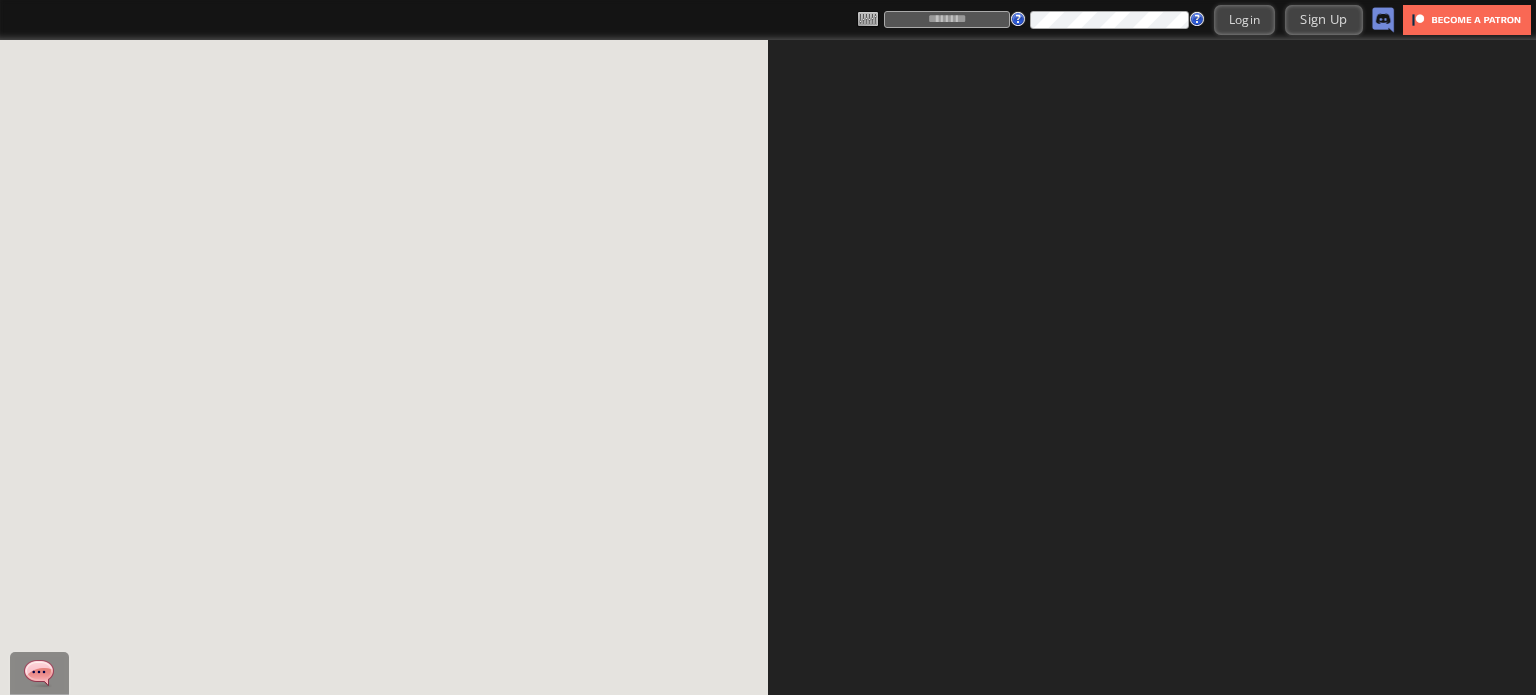 scroll, scrollTop: 0, scrollLeft: 0, axis: both 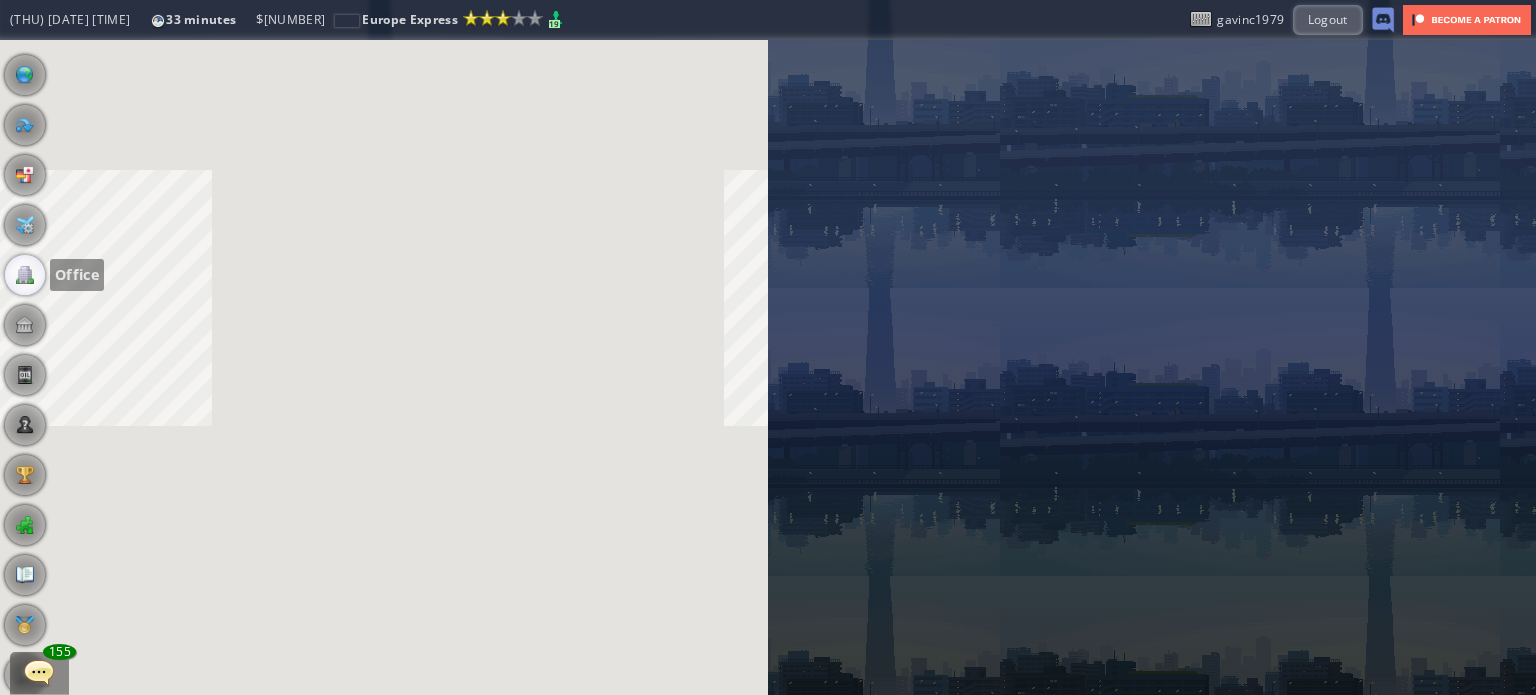 click at bounding box center [25, 275] 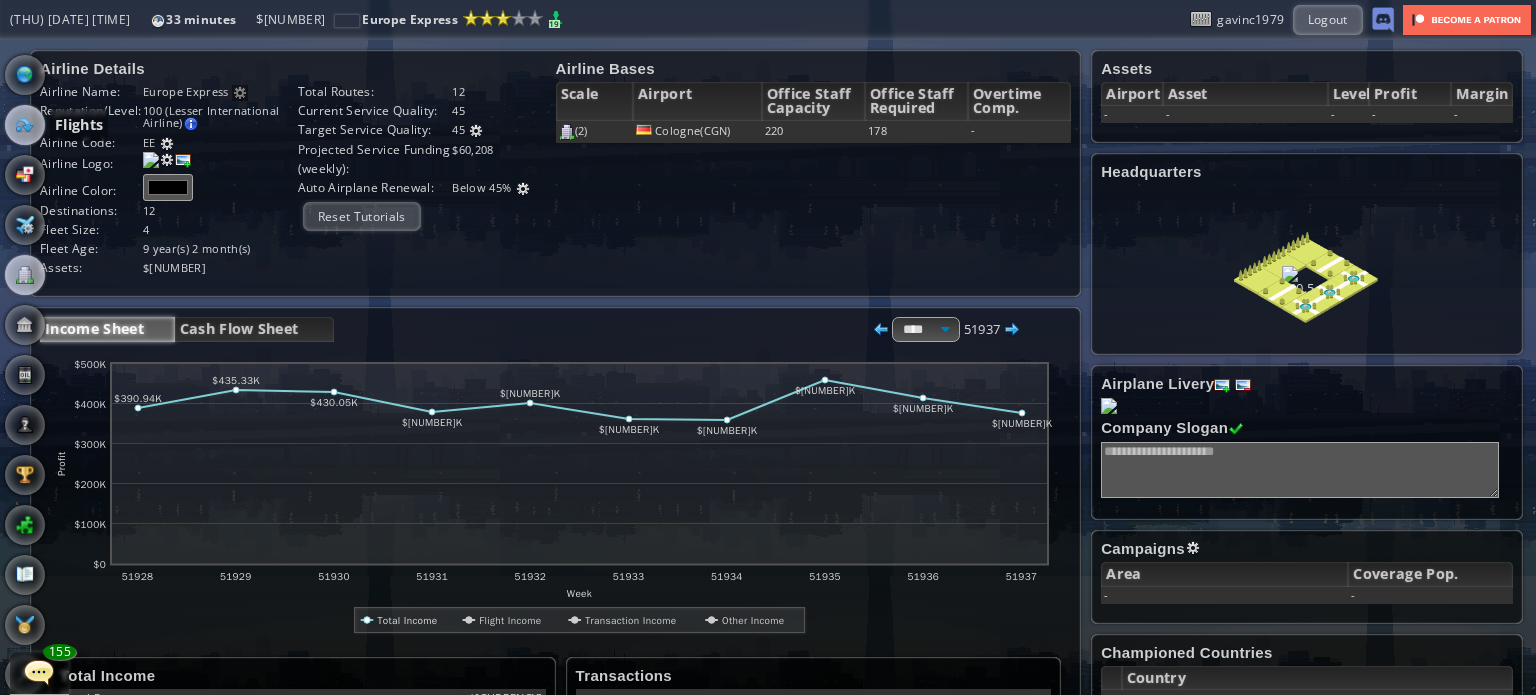 click at bounding box center (25, 125) 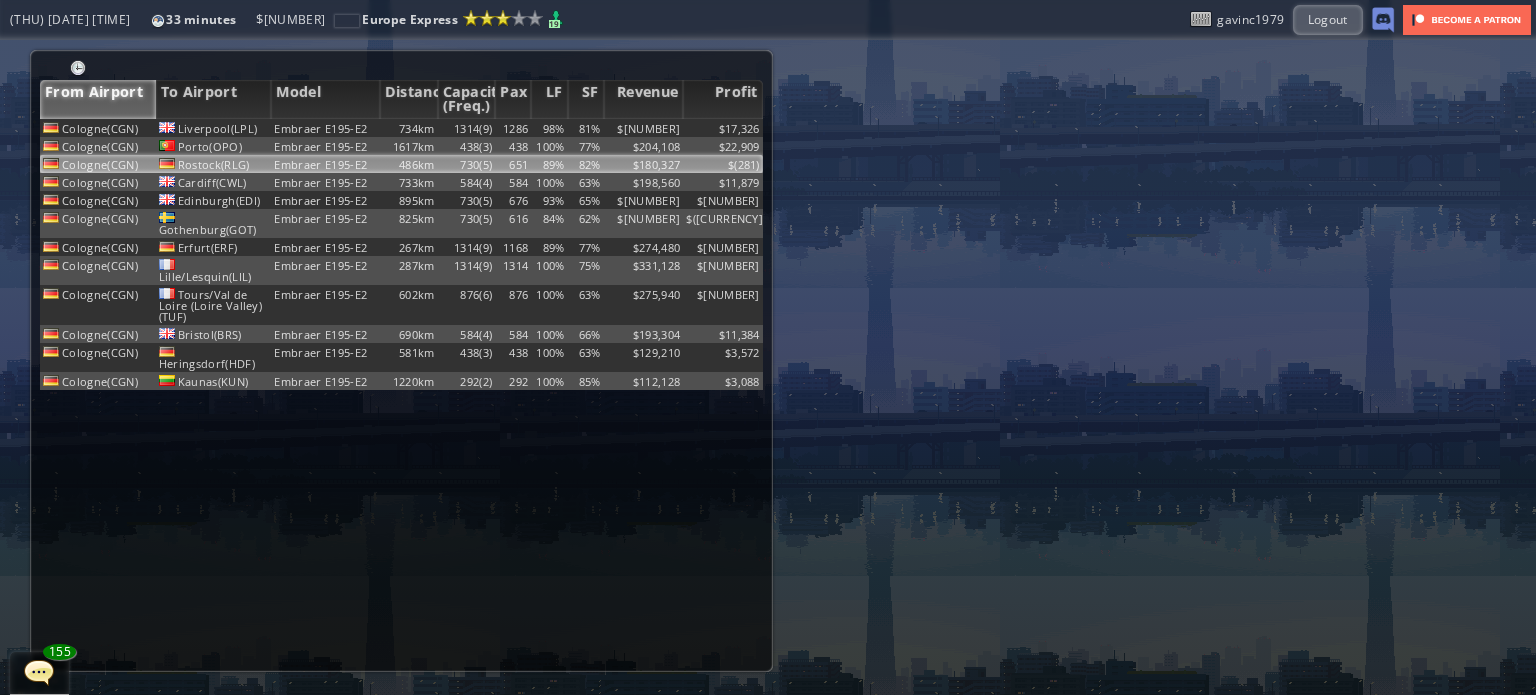 click on "486km" at bounding box center [409, 128] 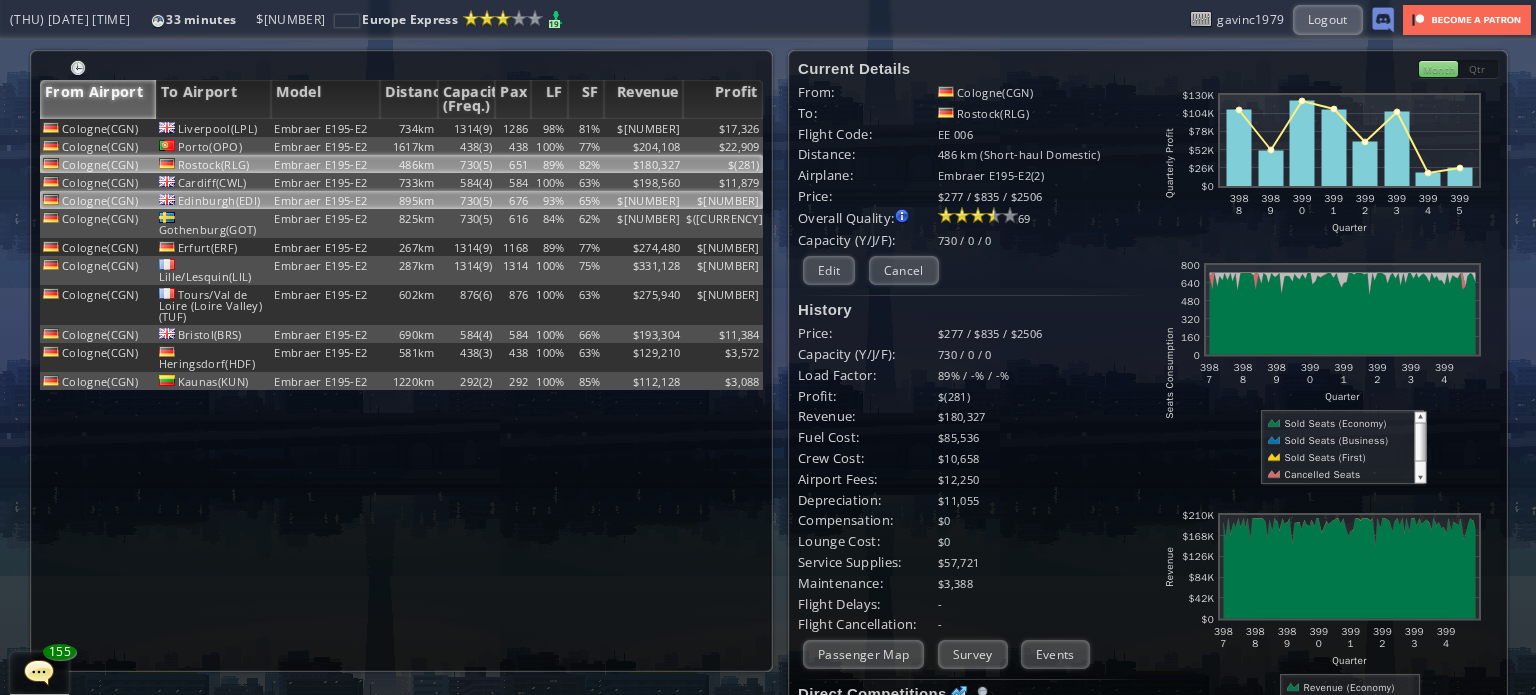click on "895km" at bounding box center (409, 128) 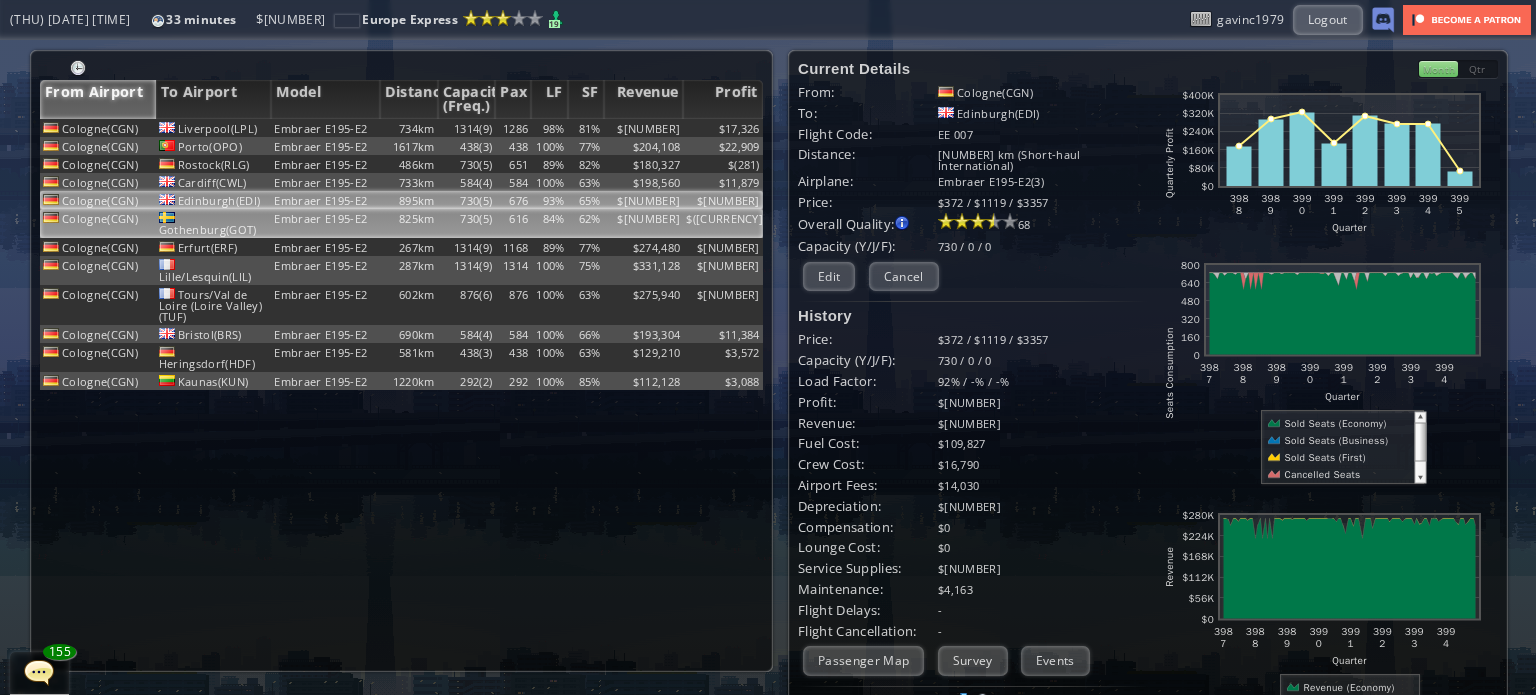 click on "Embraer E195-E2" at bounding box center (325, 128) 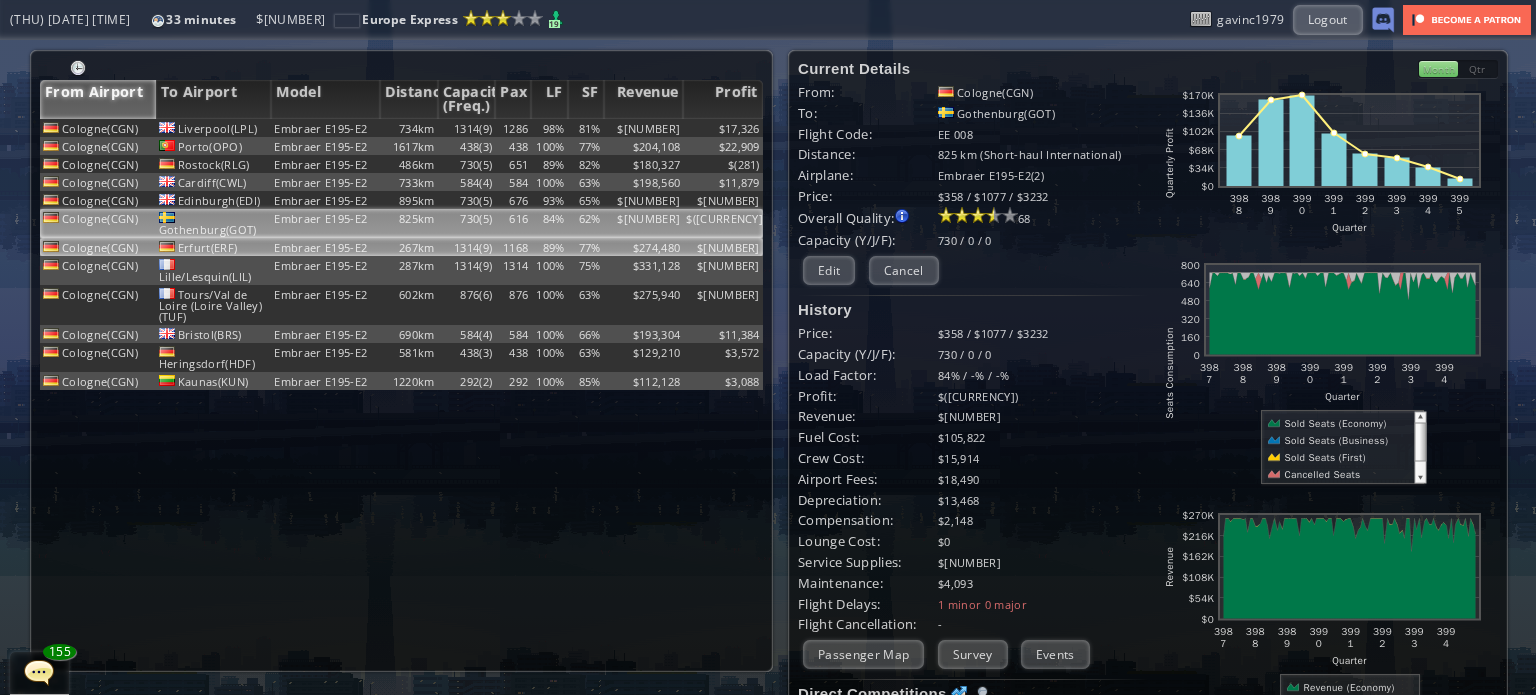 click on "Embraer E195-E2" at bounding box center [325, 128] 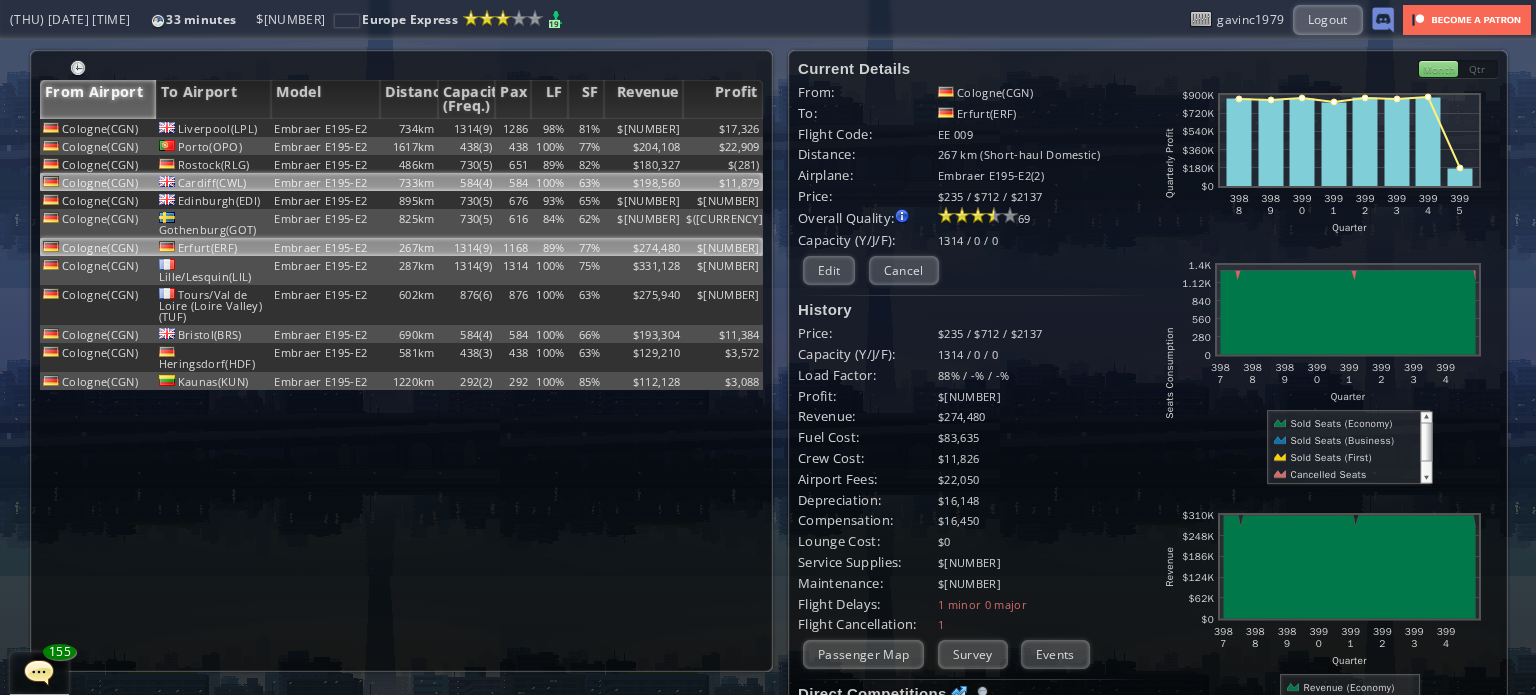 click on "Embraer E195-E2" at bounding box center [325, 128] 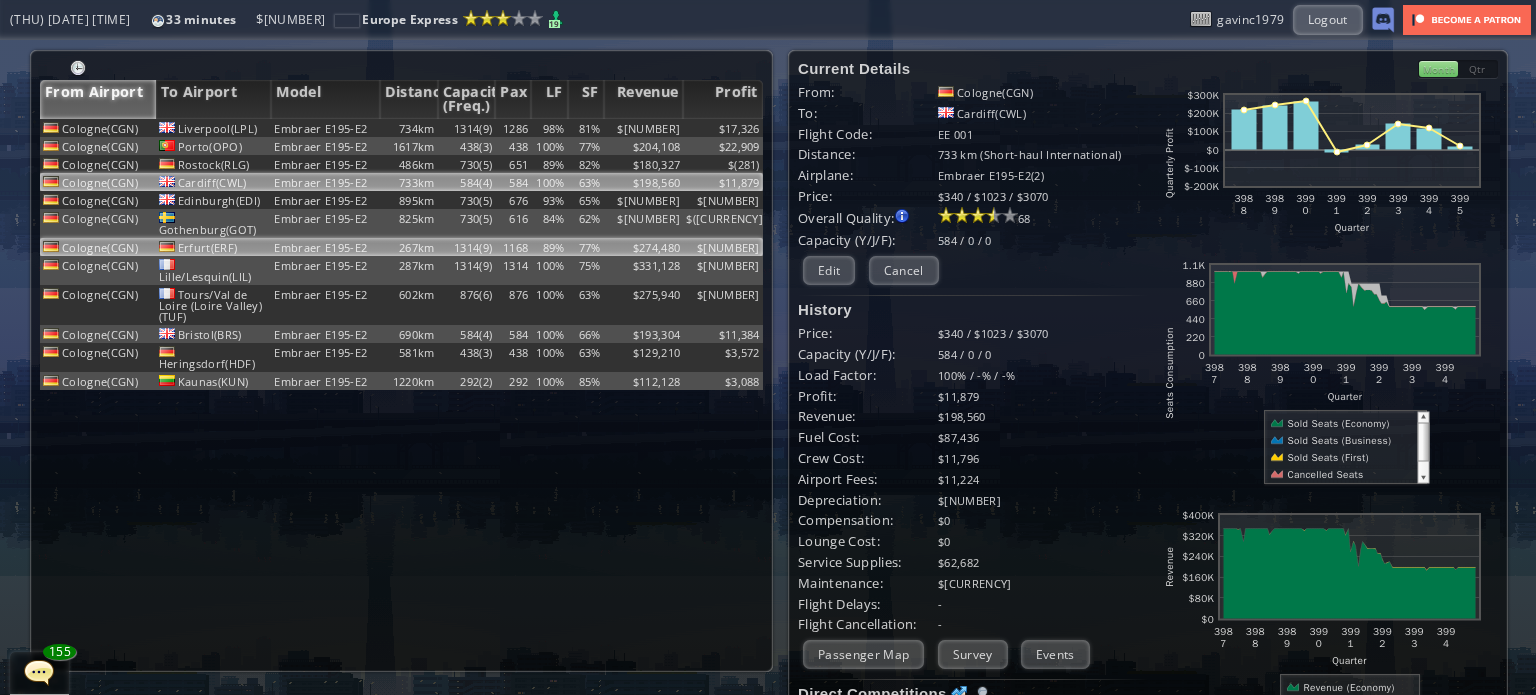 click on "Embraer E195-E2" at bounding box center [325, 128] 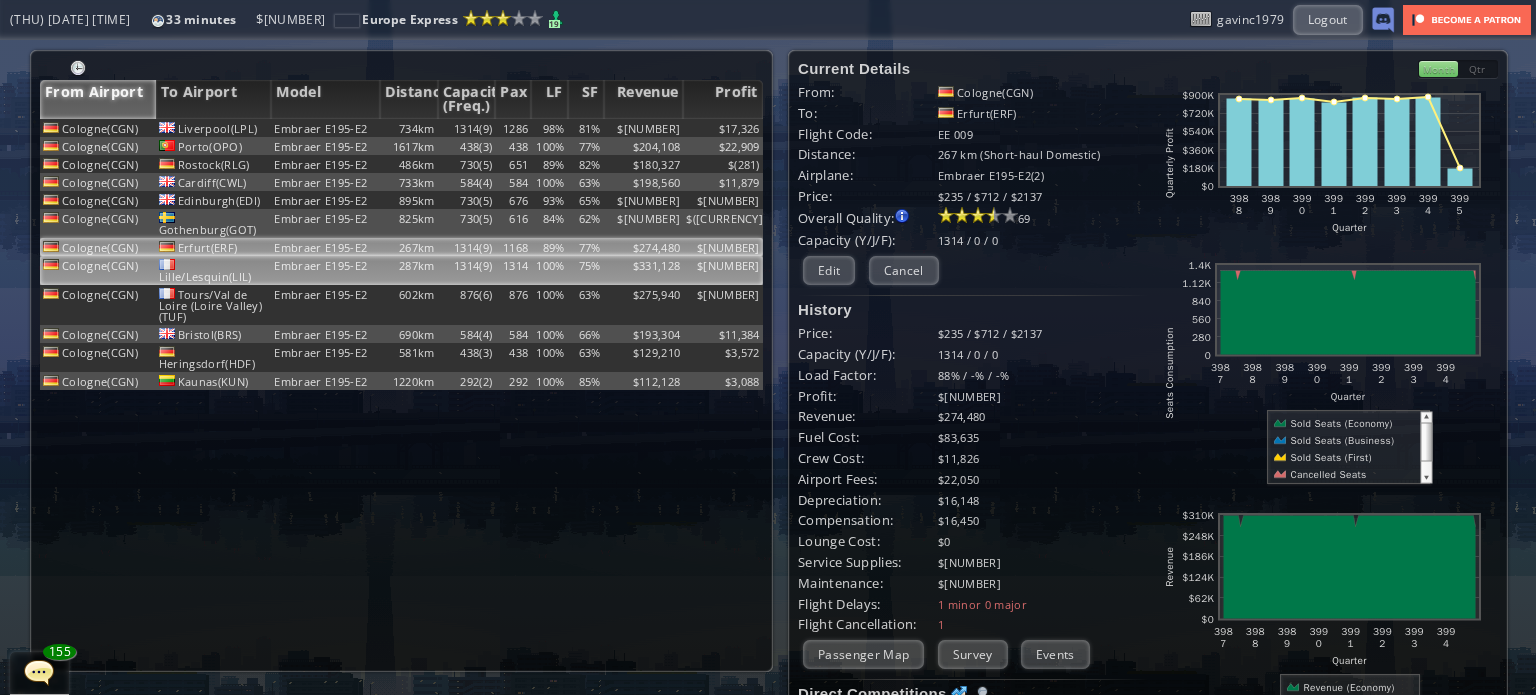 click on "Embraer E195-E2" at bounding box center [325, 128] 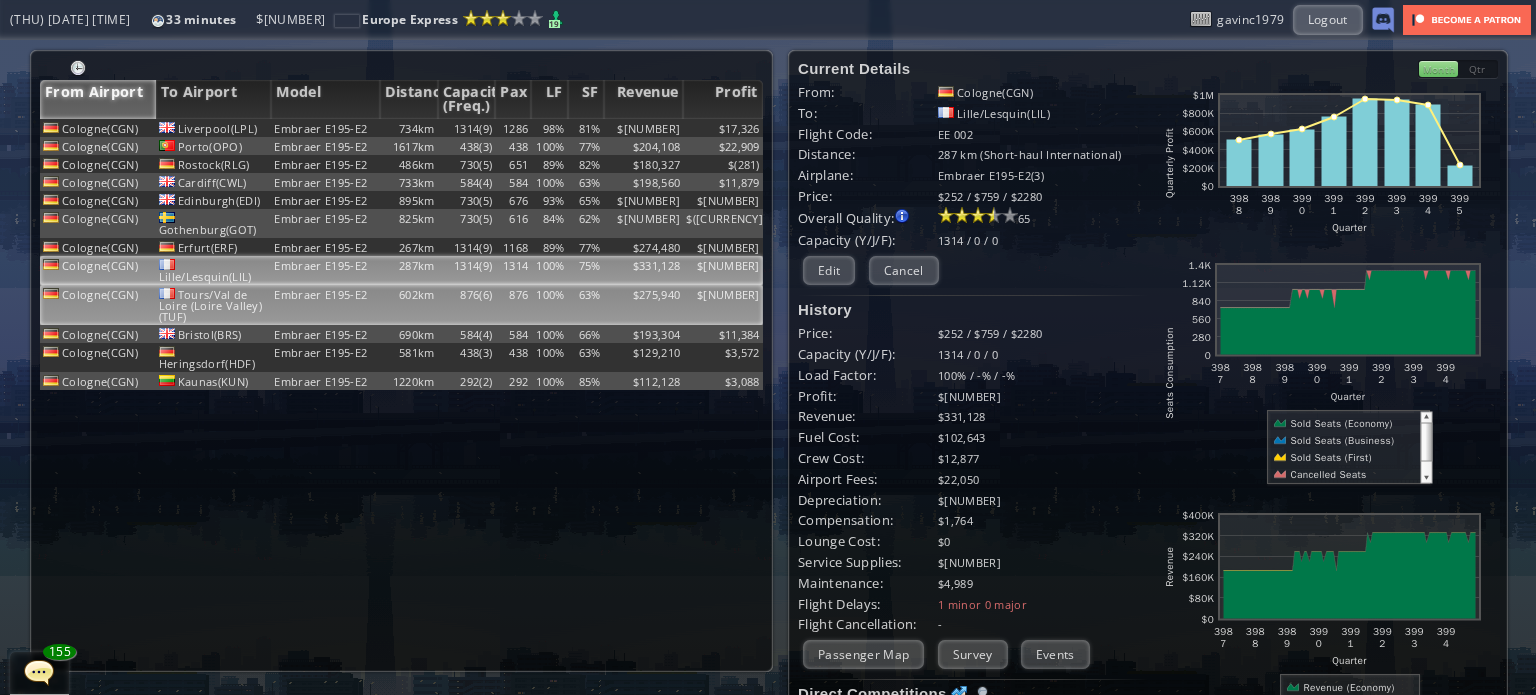 click on "Embraer E195-E2" at bounding box center [325, 128] 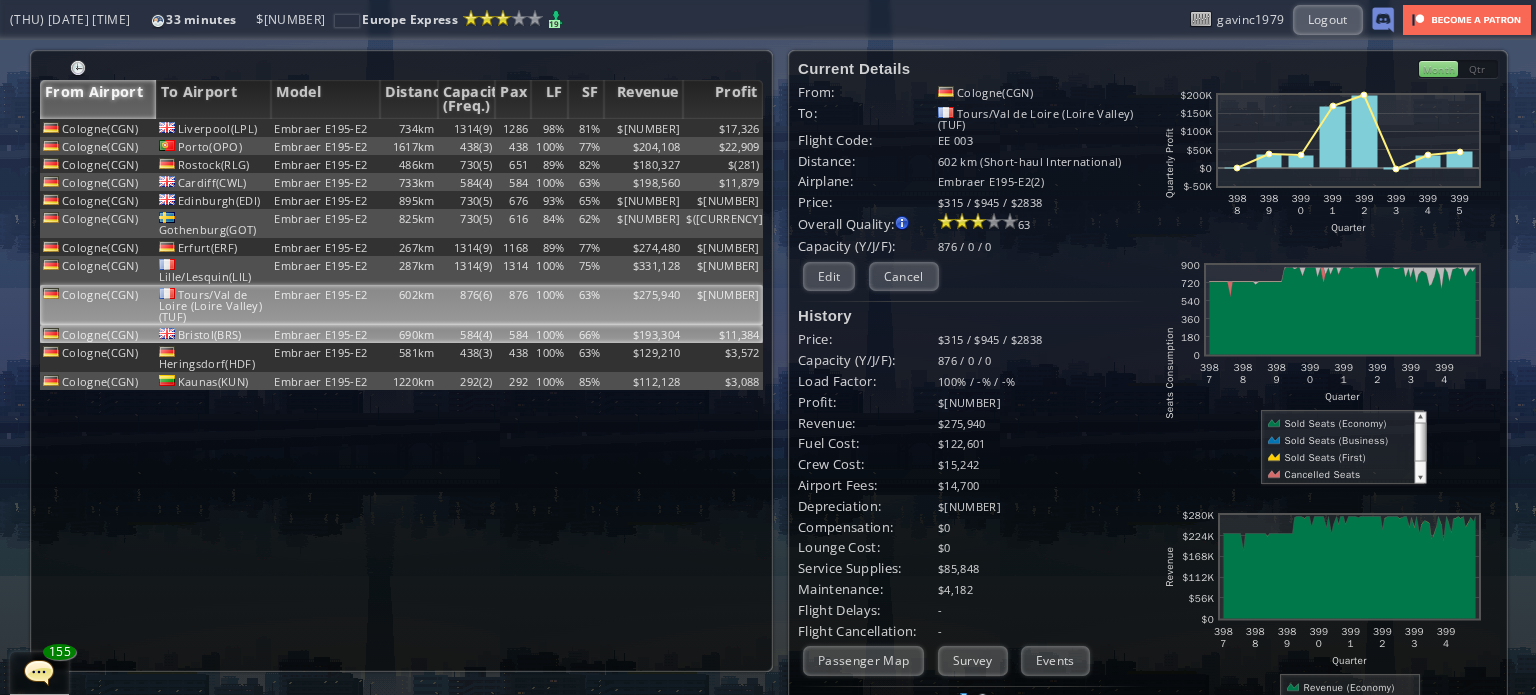 click on "690km" at bounding box center [409, 128] 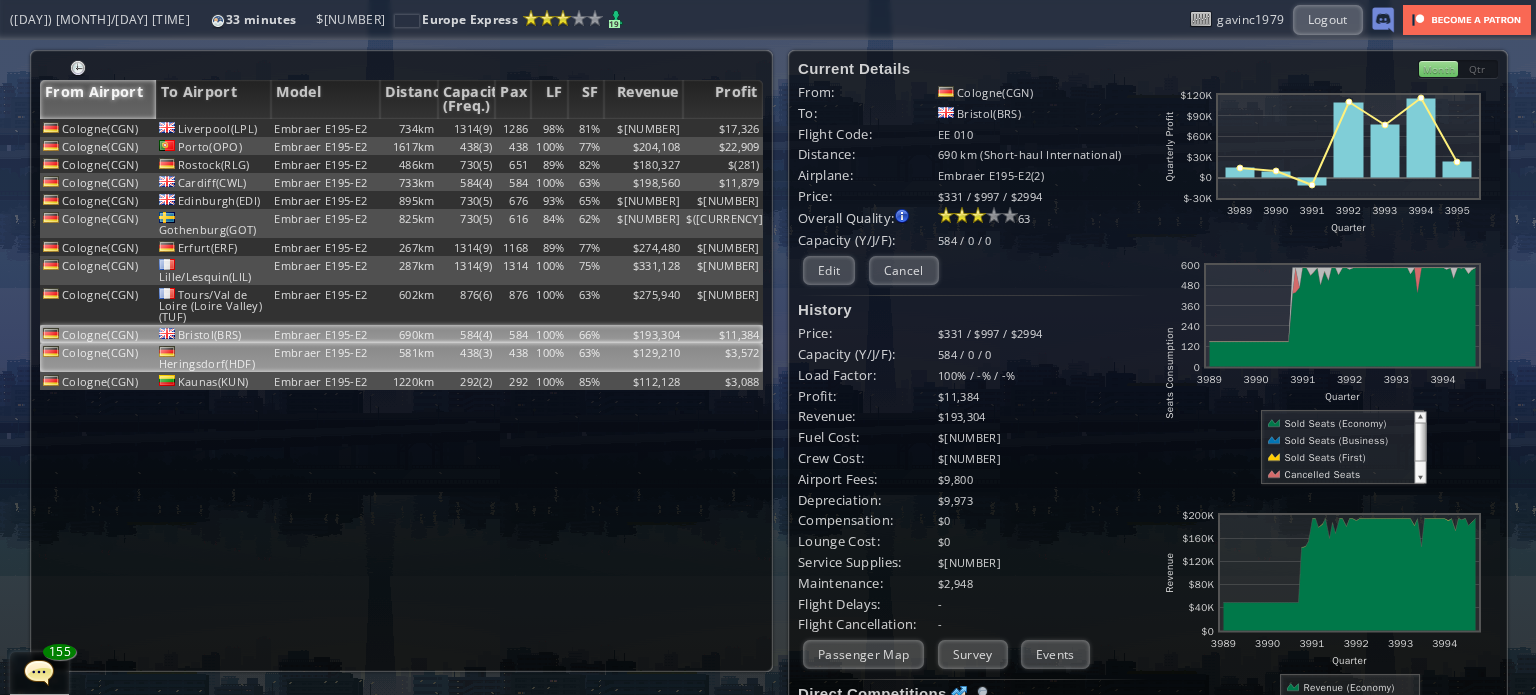 click on "581km" at bounding box center (409, 128) 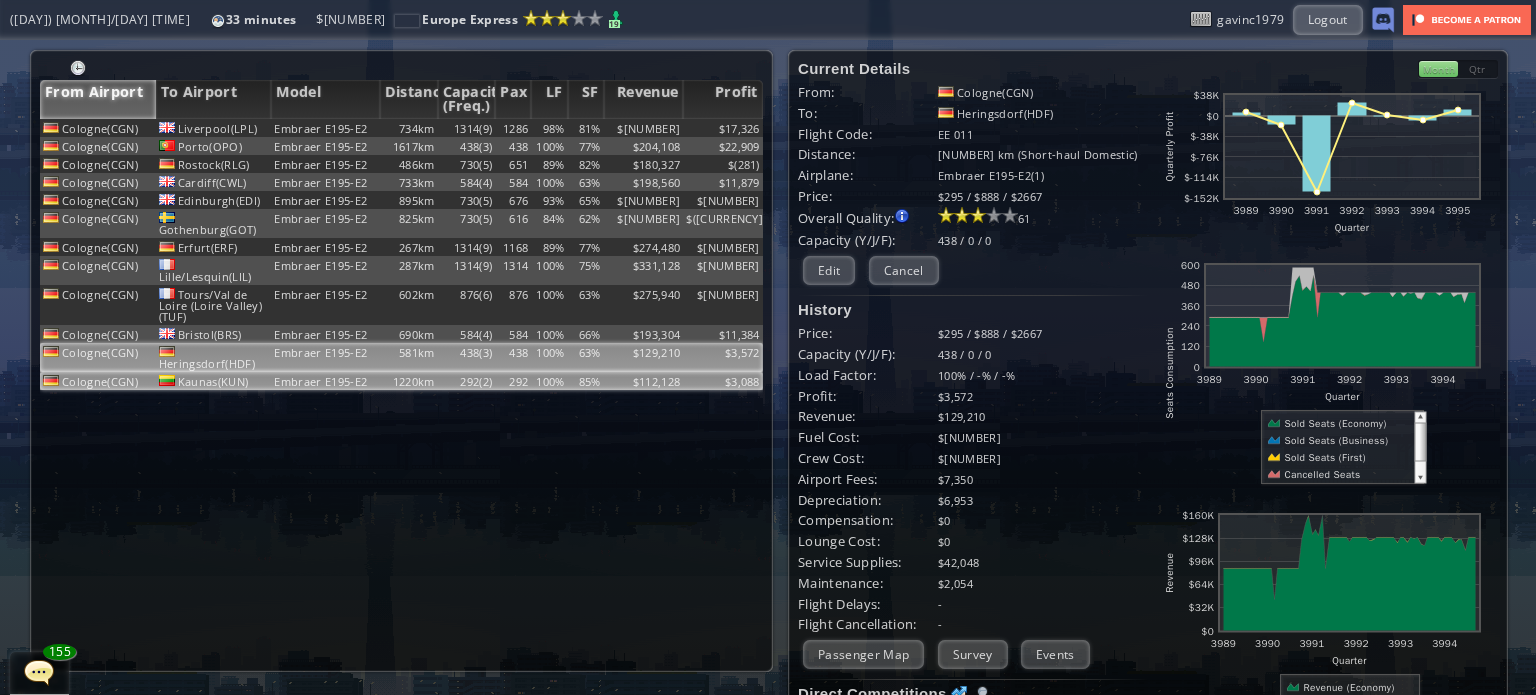 click on "1220km" at bounding box center [409, 128] 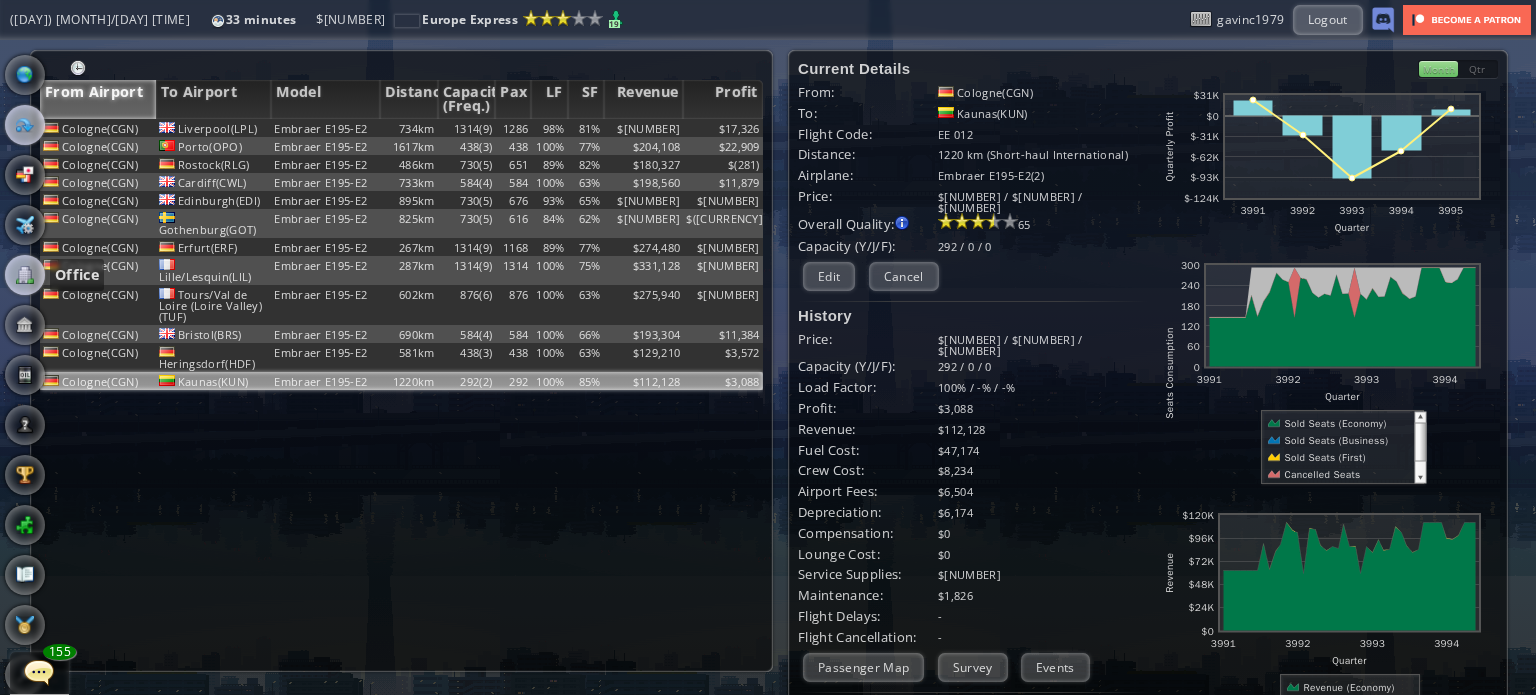 click at bounding box center [25, 275] 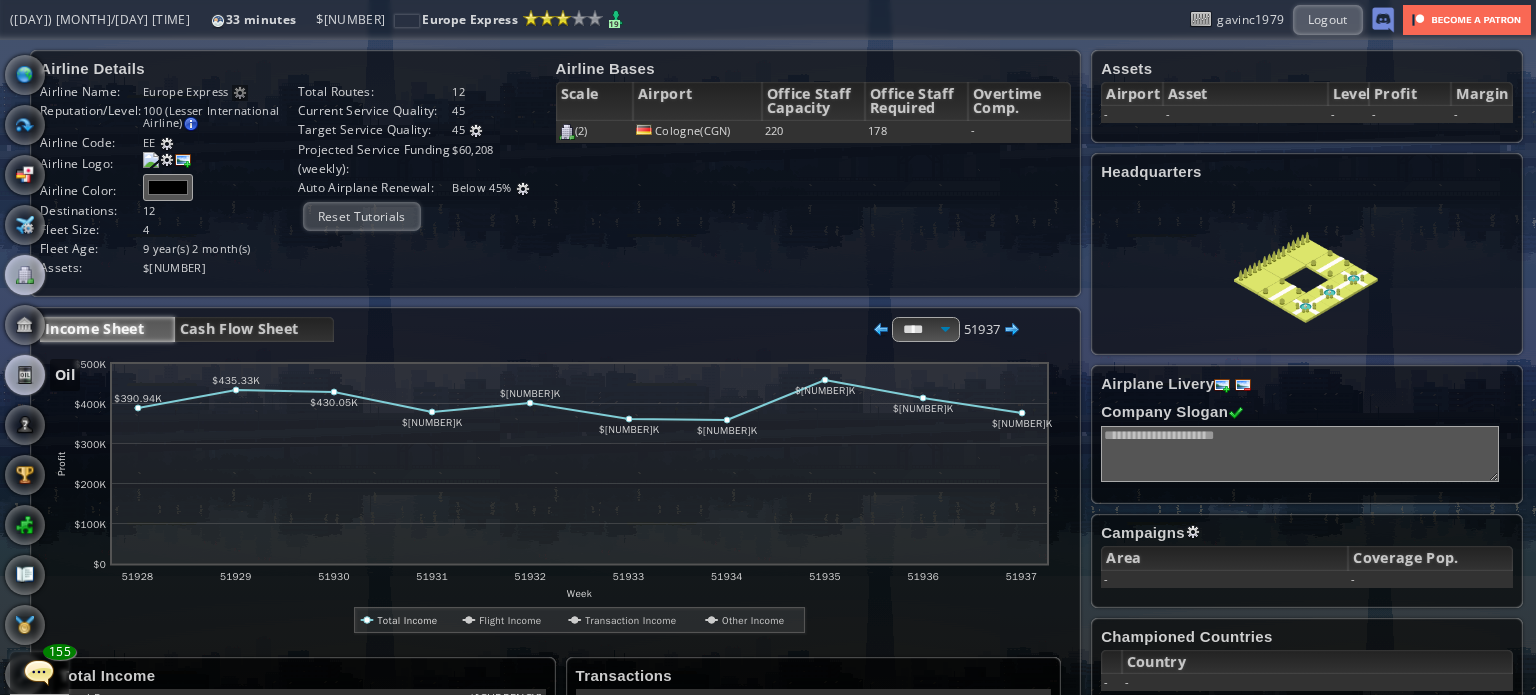 click at bounding box center (25, 375) 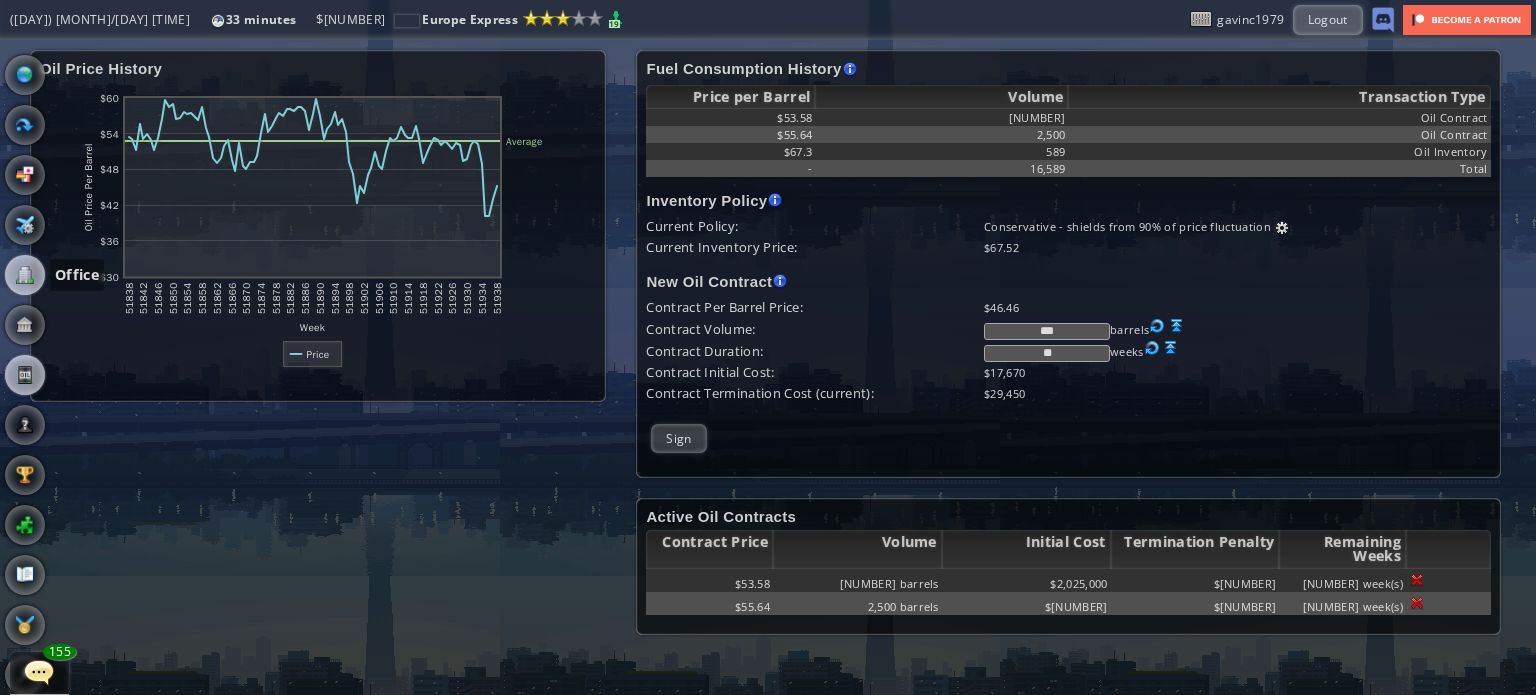 click at bounding box center [25, 275] 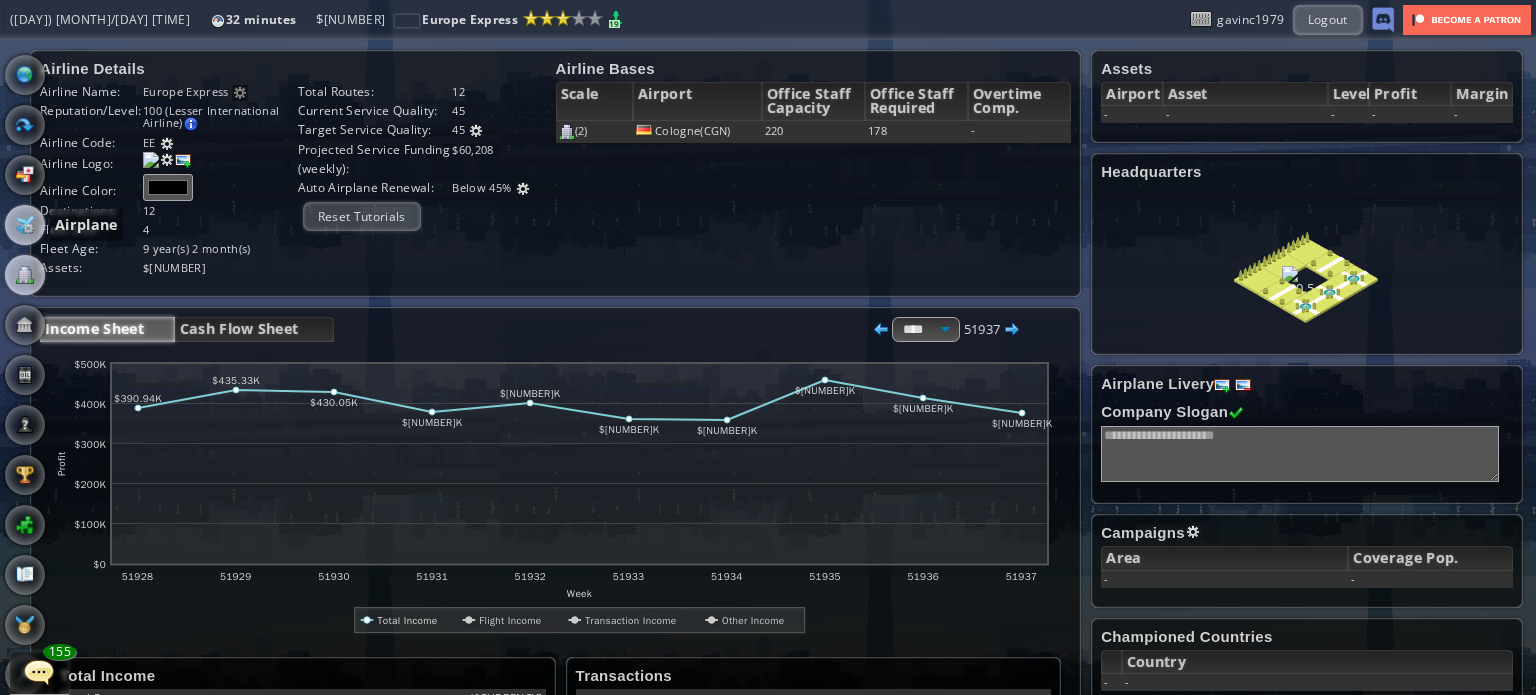 click at bounding box center [25, 225] 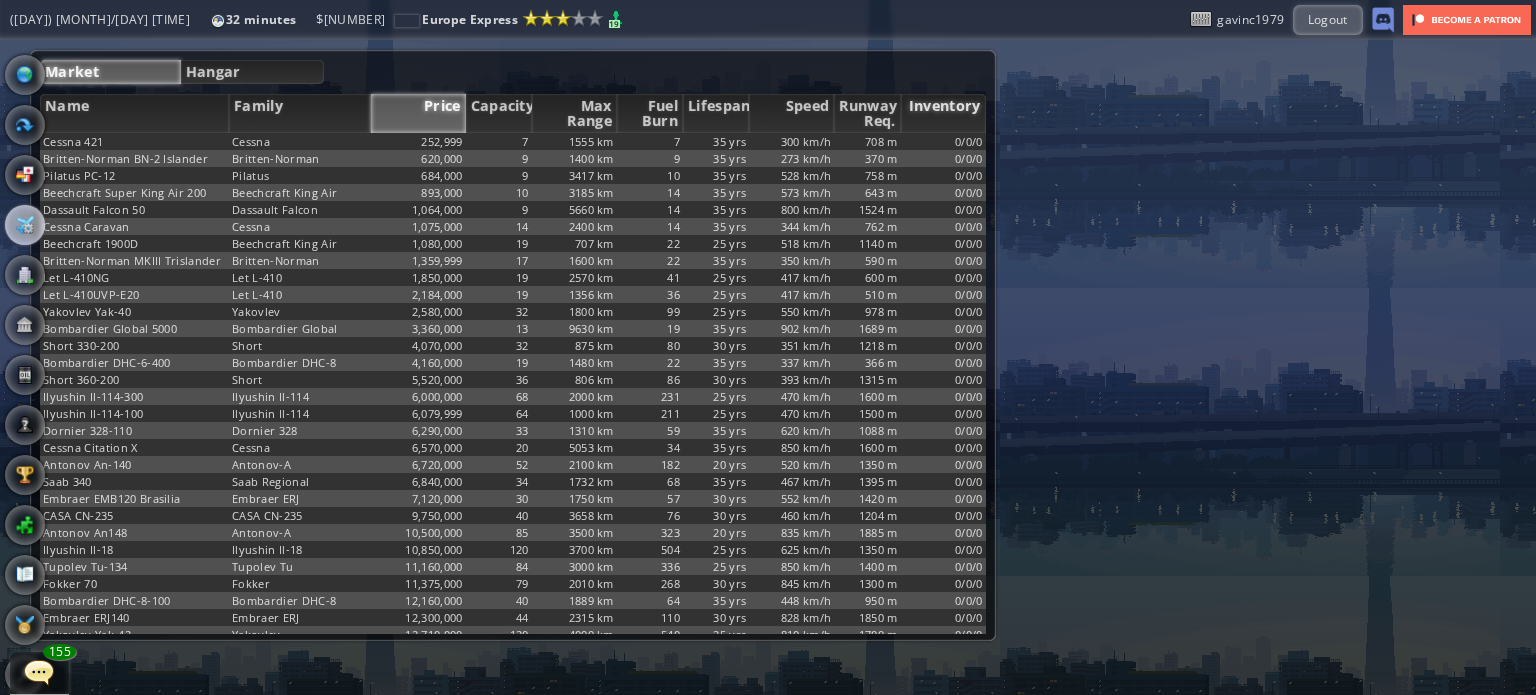 click on "Inventory" at bounding box center (943, 113) 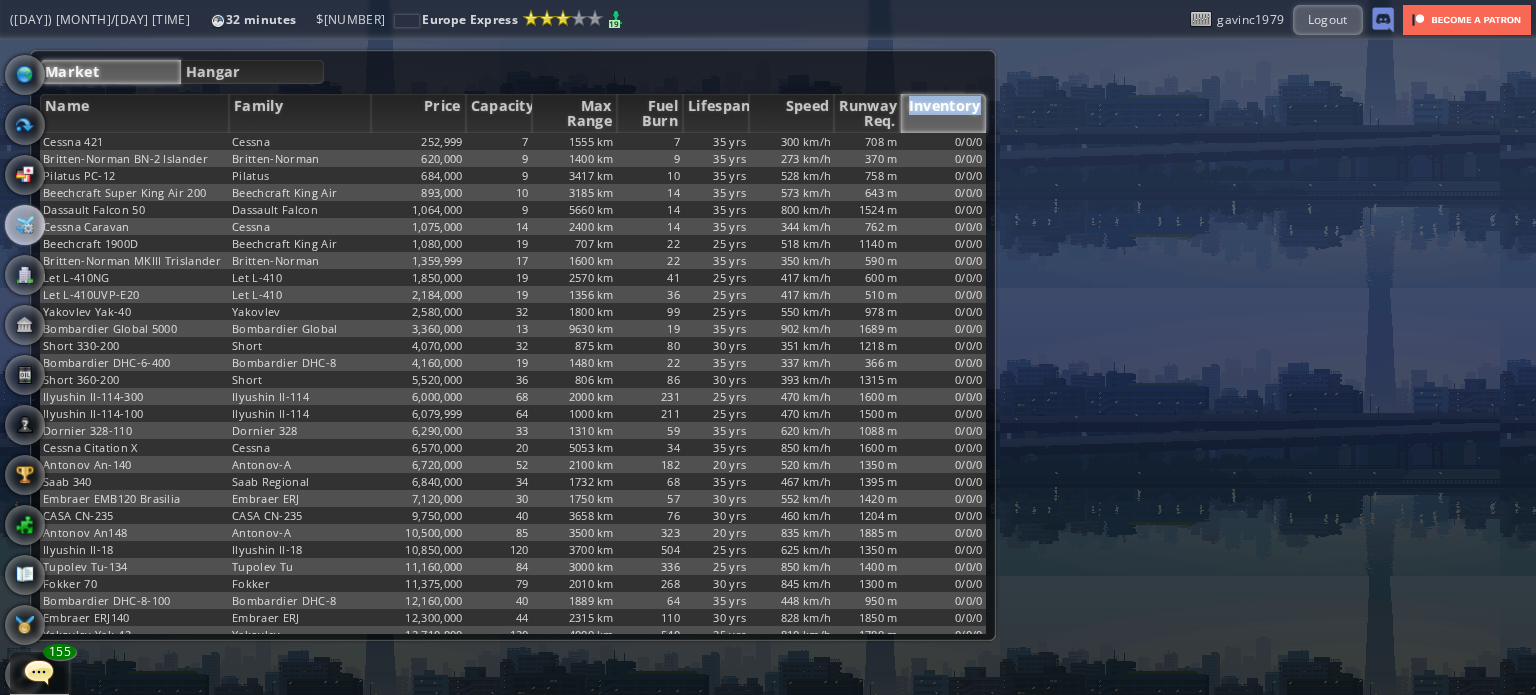 click on "Inventory" at bounding box center (943, 113) 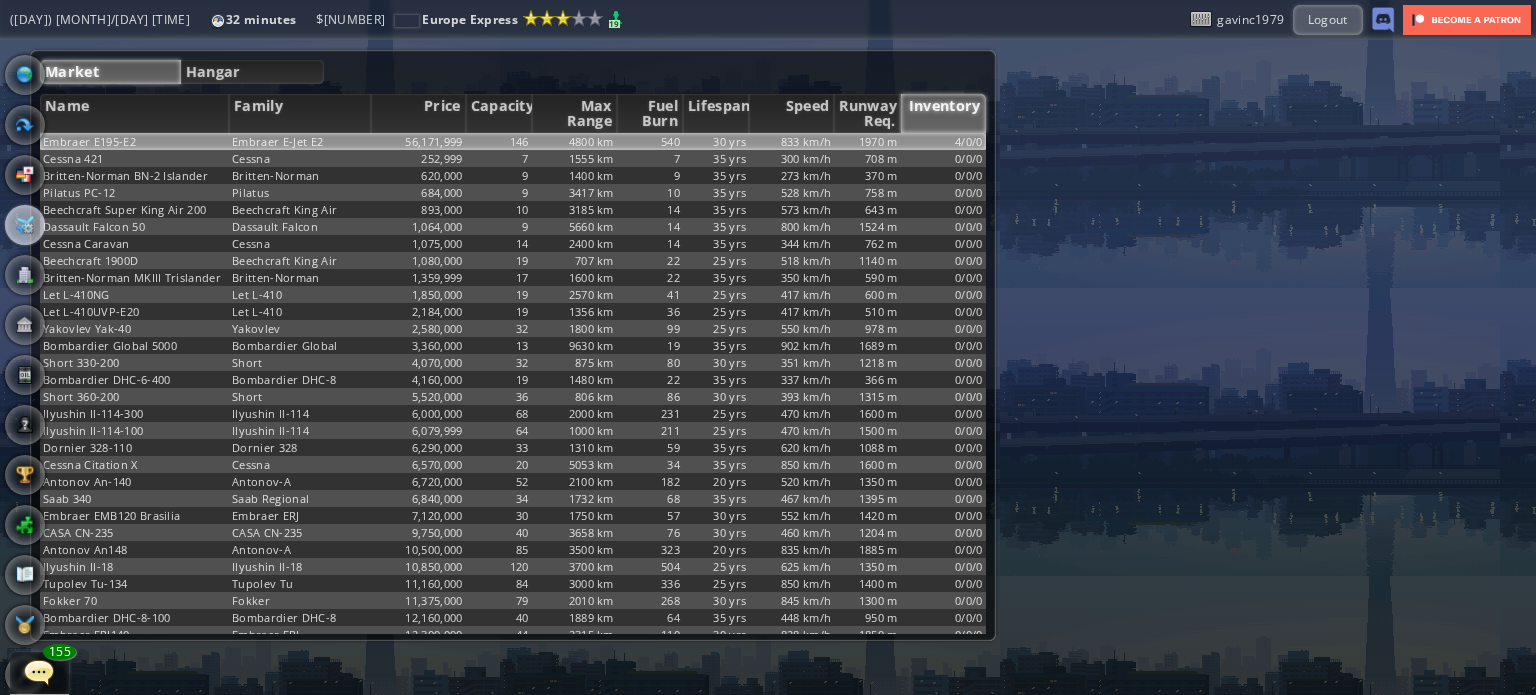 click on "4/0/0" at bounding box center [943, 141] 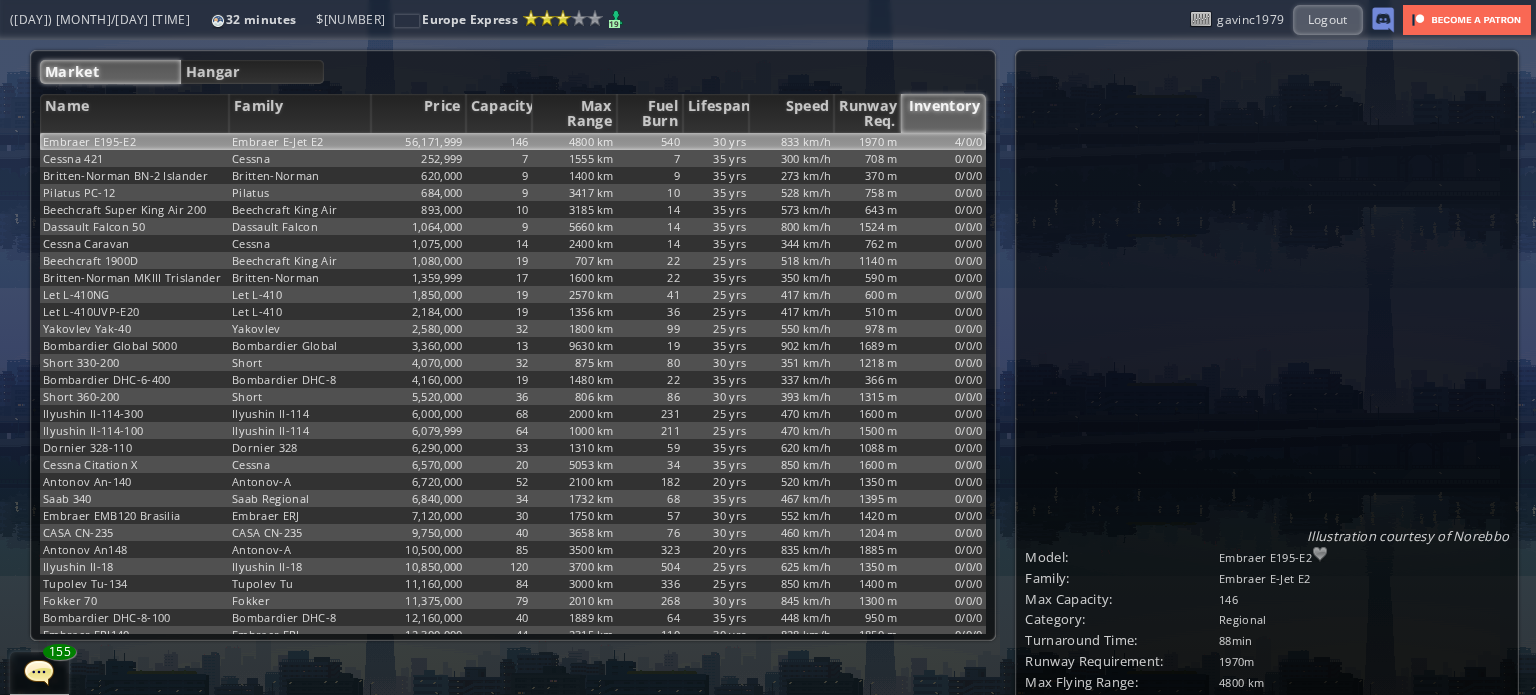 click on "Inventory" at bounding box center (1339, 857) 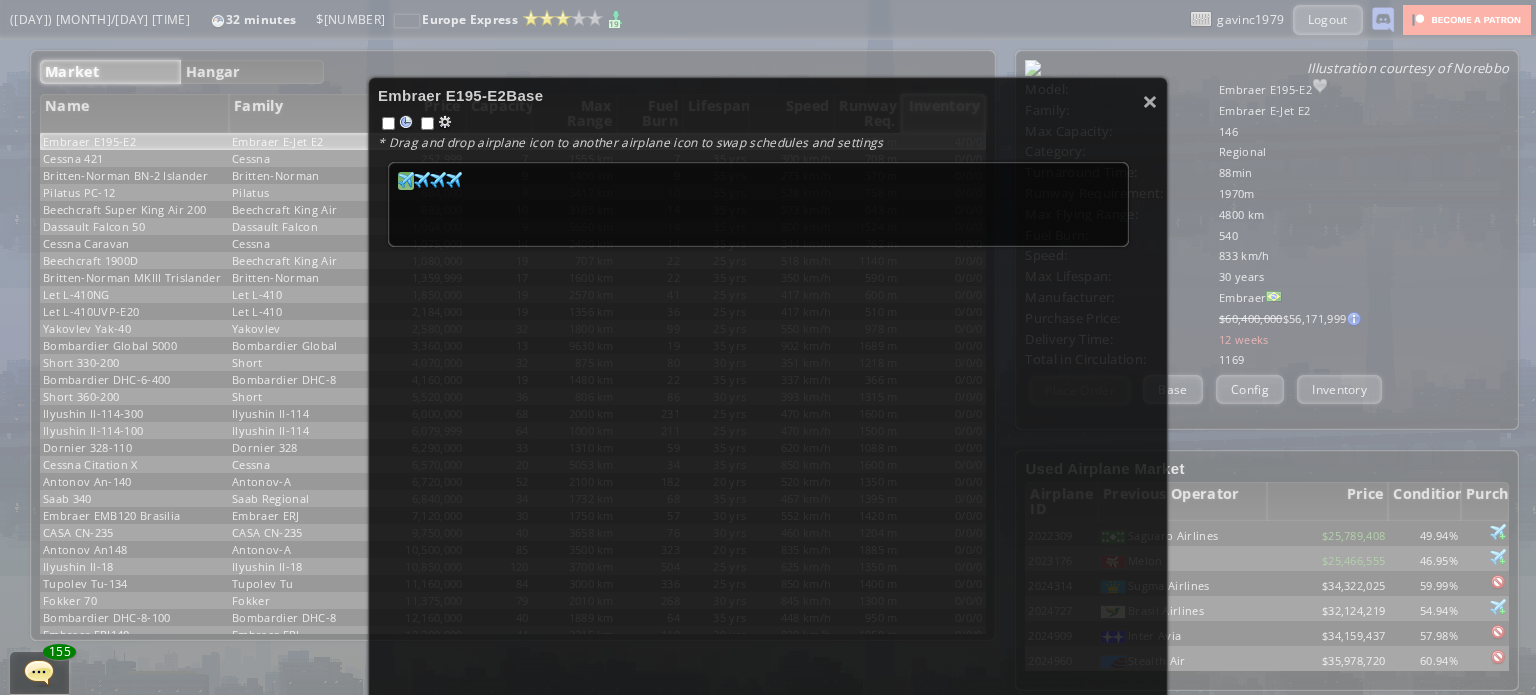 click at bounding box center [406, 180] 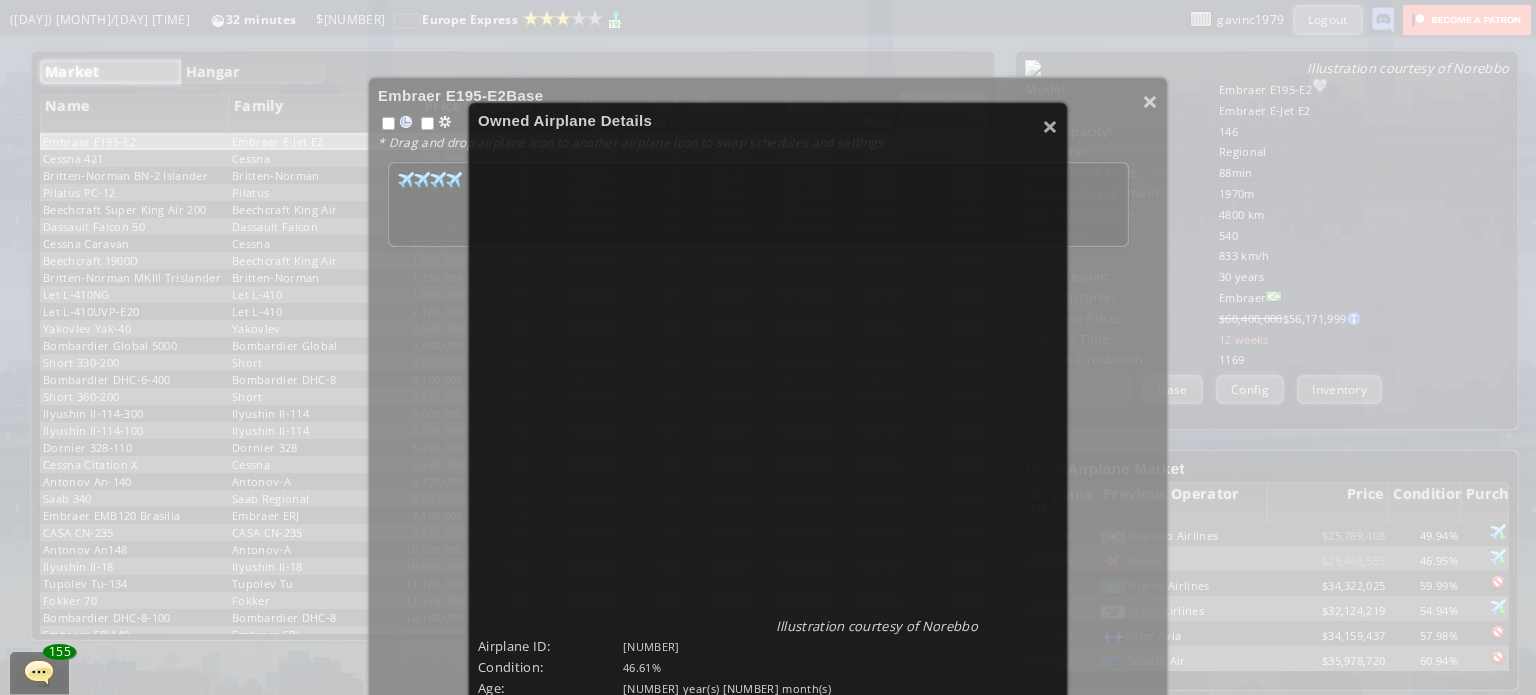 scroll, scrollTop: 200, scrollLeft: 0, axis: vertical 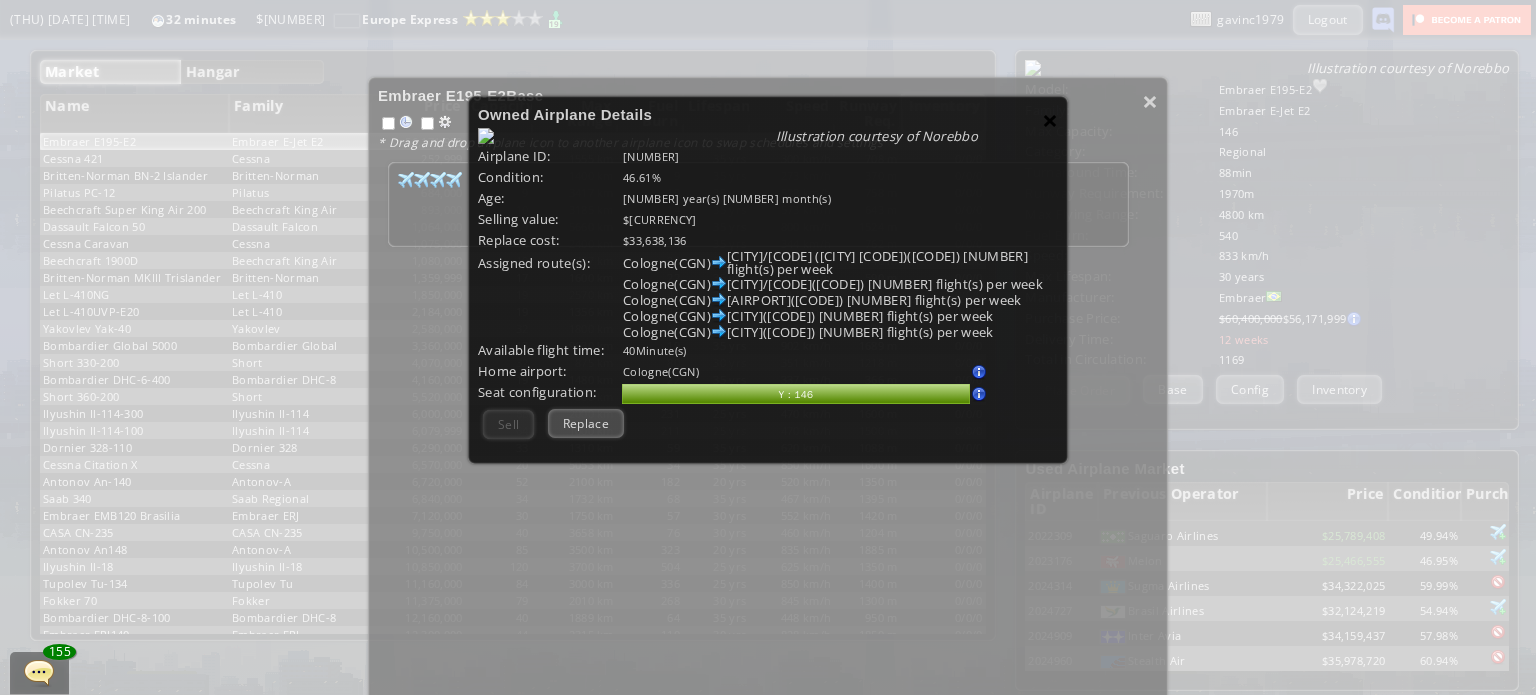 click on "×" at bounding box center (1050, 120) 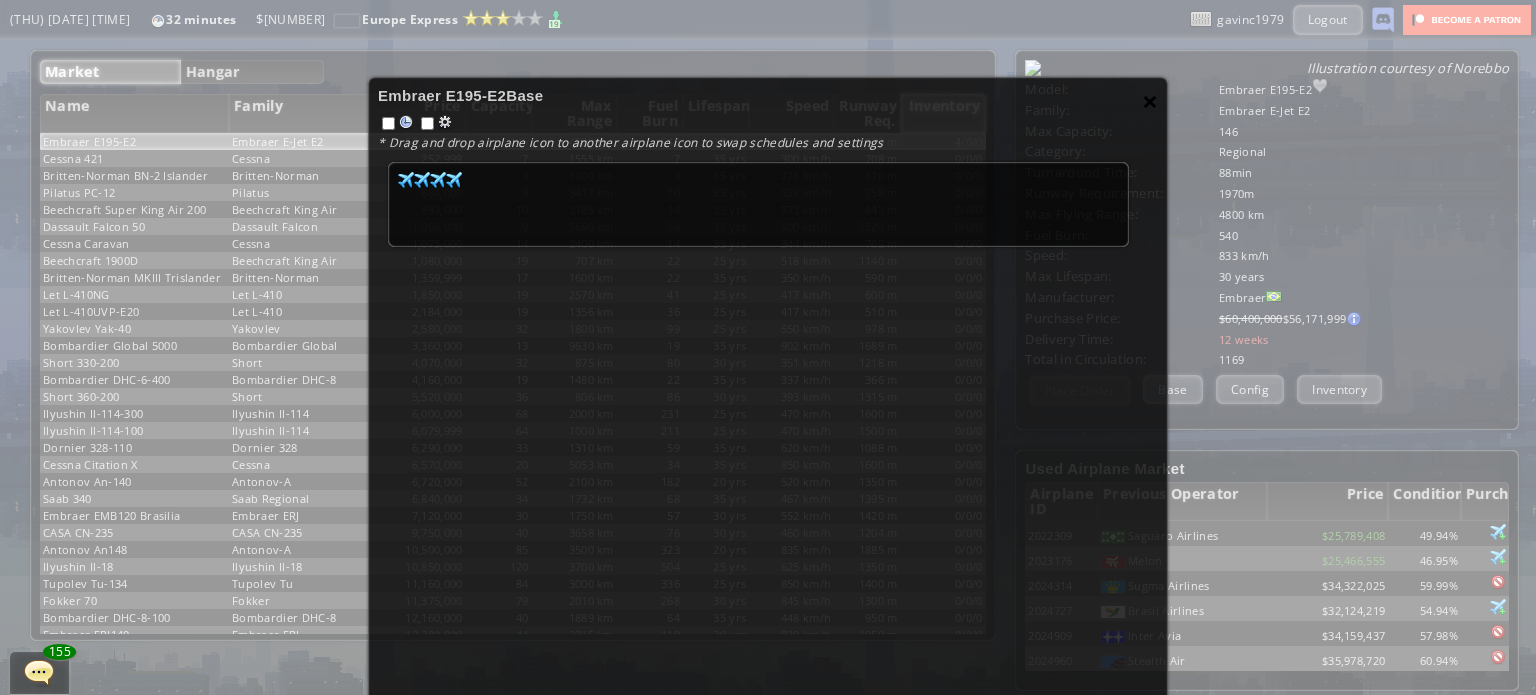click on "×" at bounding box center [1150, 101] 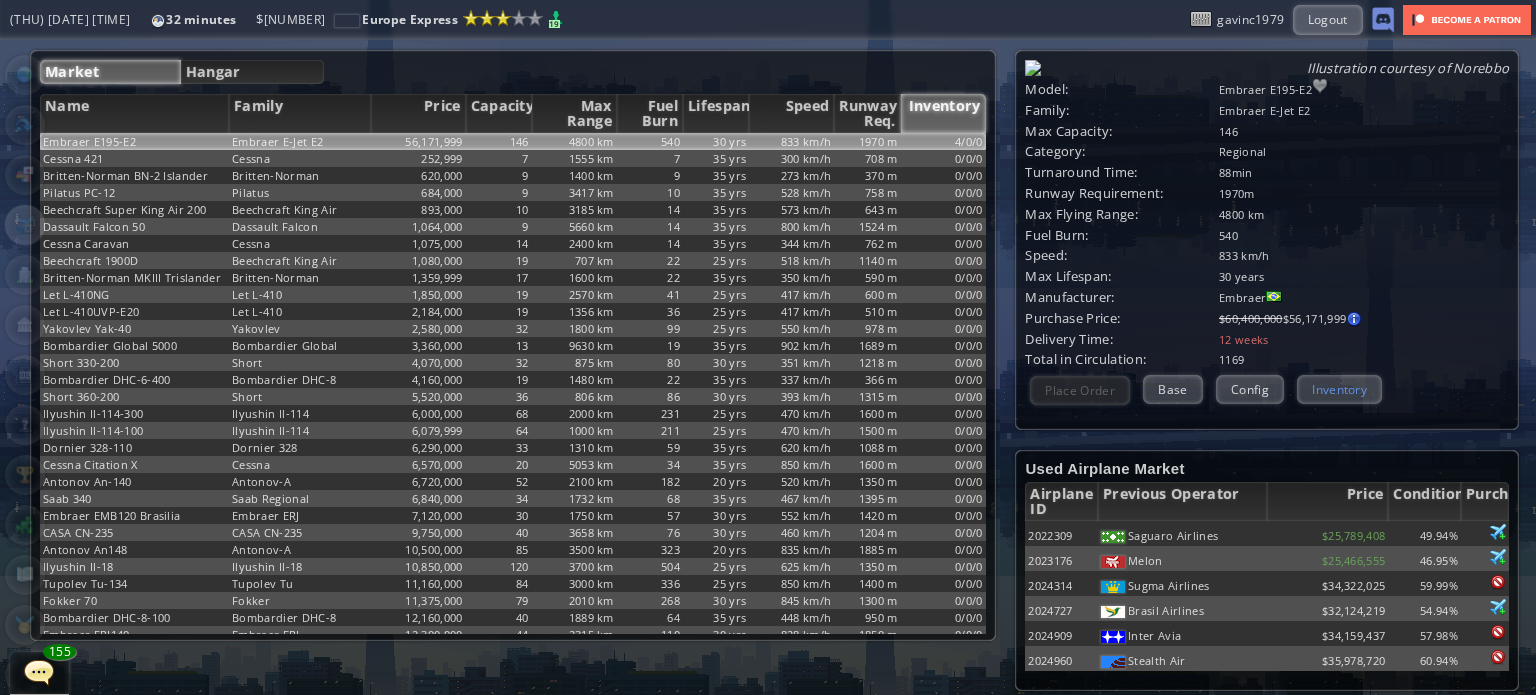 click on "Inventory" at bounding box center [1339, 389] 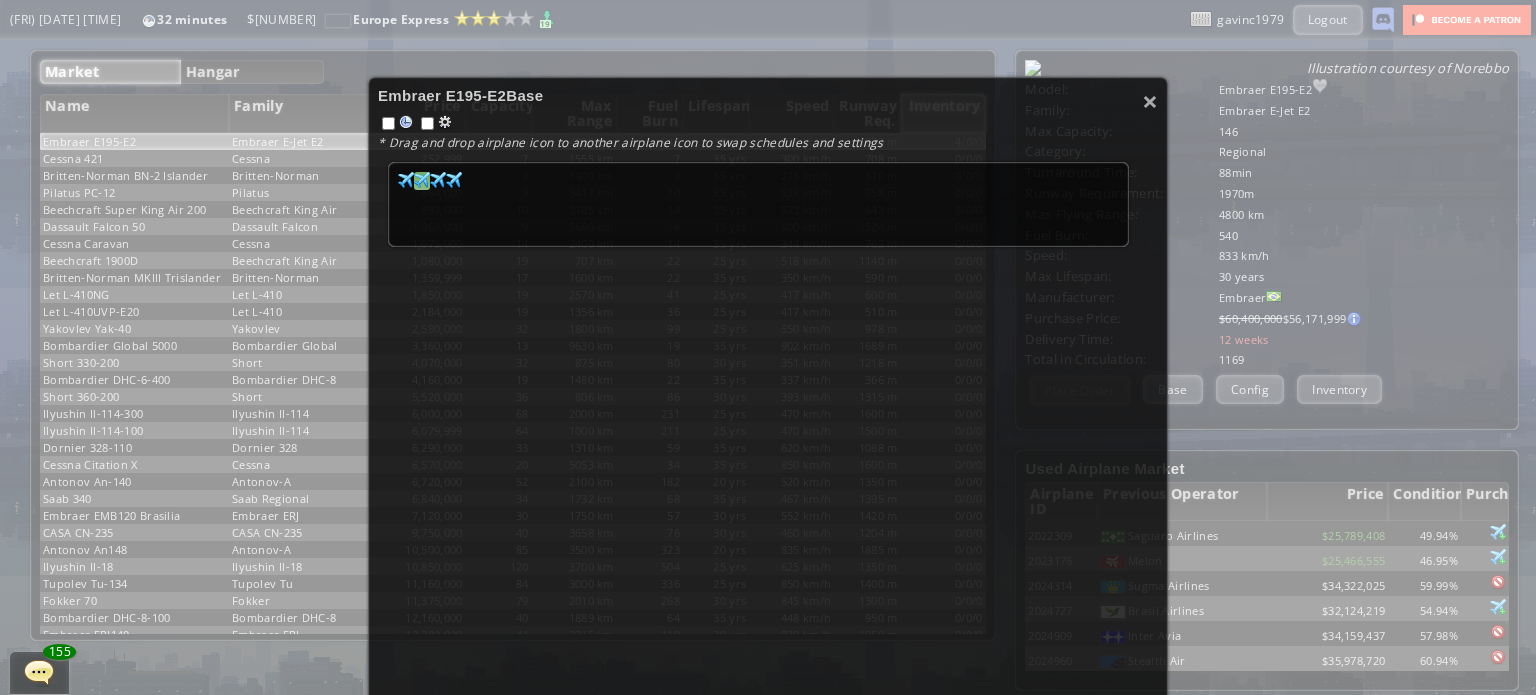 click at bounding box center [406, 180] 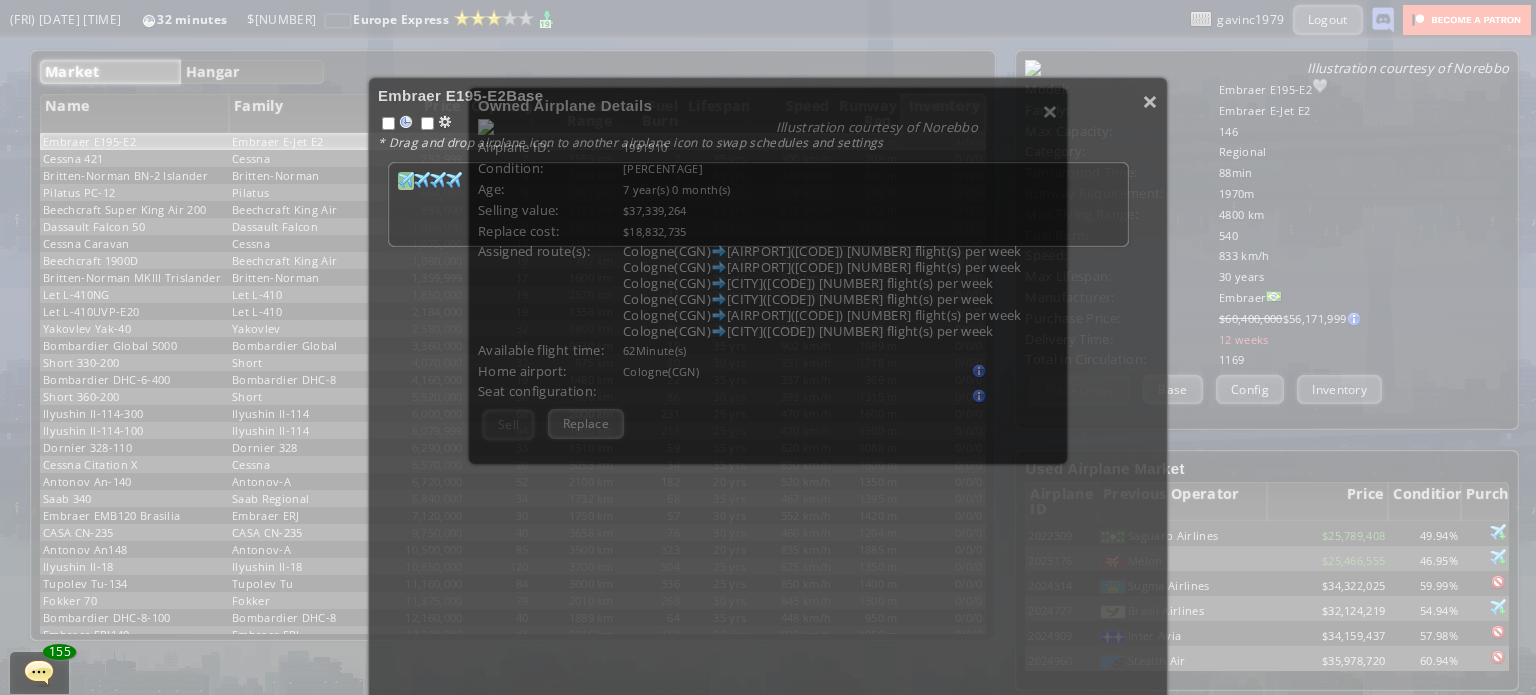 click on "Owned Airplane Details
Illustration courtesy of Norebbo
Airplane ID:
[NUMBER]
Condition:
[PERCENTAGE]
Age:
[YEAR] year(s) [MONTH] month(s)
Deliver in:
Selling value:
$[CURRENCY]
Replace cost:
$[CURRENCY]
Assigned route(s):
[AIRPORT]([CODE]) [NUMBER] flight(s) per week [AIRPORT]([CODE]) [NUMBER] flight(s) per week [AIRPORT]([CODE]) [NUMBER] flight(s) per week [AIRPORT]([CODE]) [NUMBER] flight(s) per week [AIRPORT]([CODE]) [NUMBER] flight(s) per week [AIRPORT]([CODE]) [NUMBER] flight(s) per week
Available flight time:
[NUMBER]  Minute(s)
Home airport:
[AIRPORT]([CODE])
Change home airport
Cannot change home airport with active route(s)" at bounding box center [768, 347] 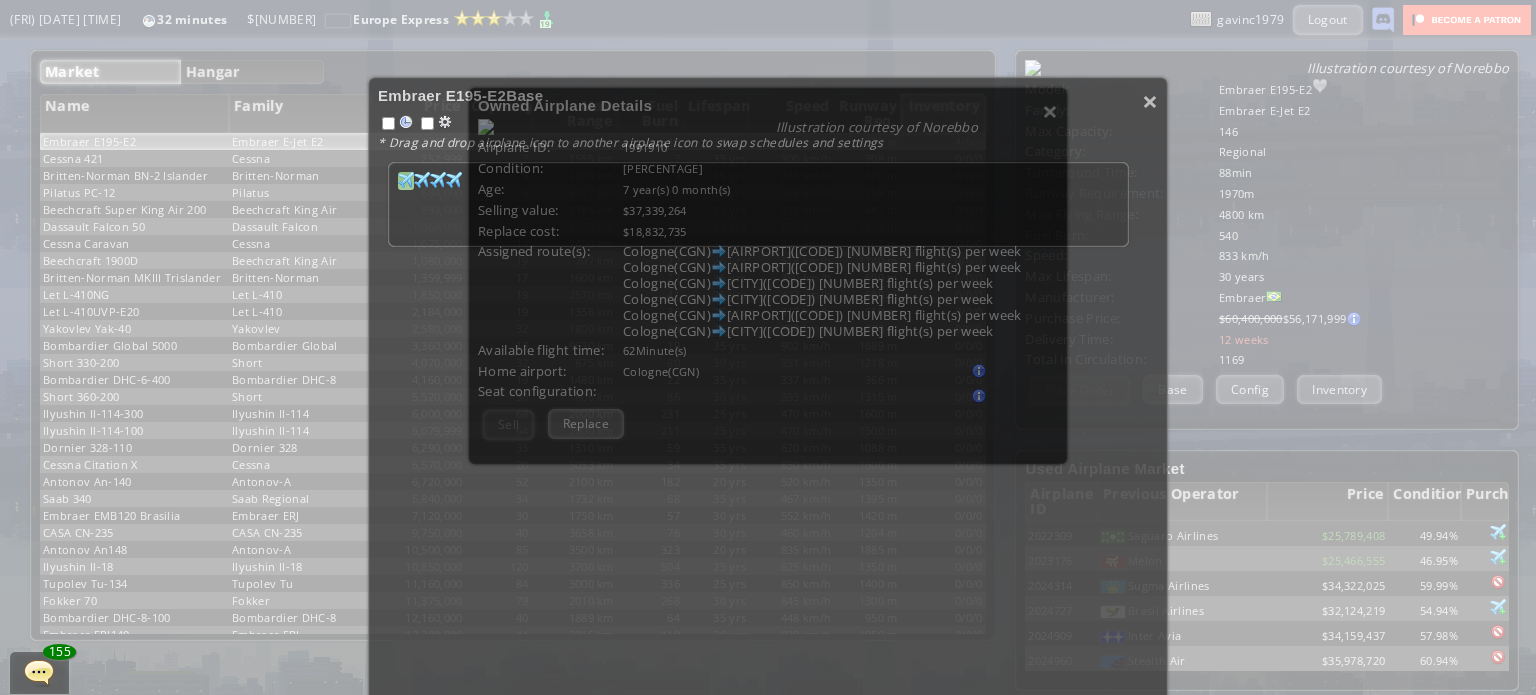 scroll, scrollTop: 200, scrollLeft: 0, axis: vertical 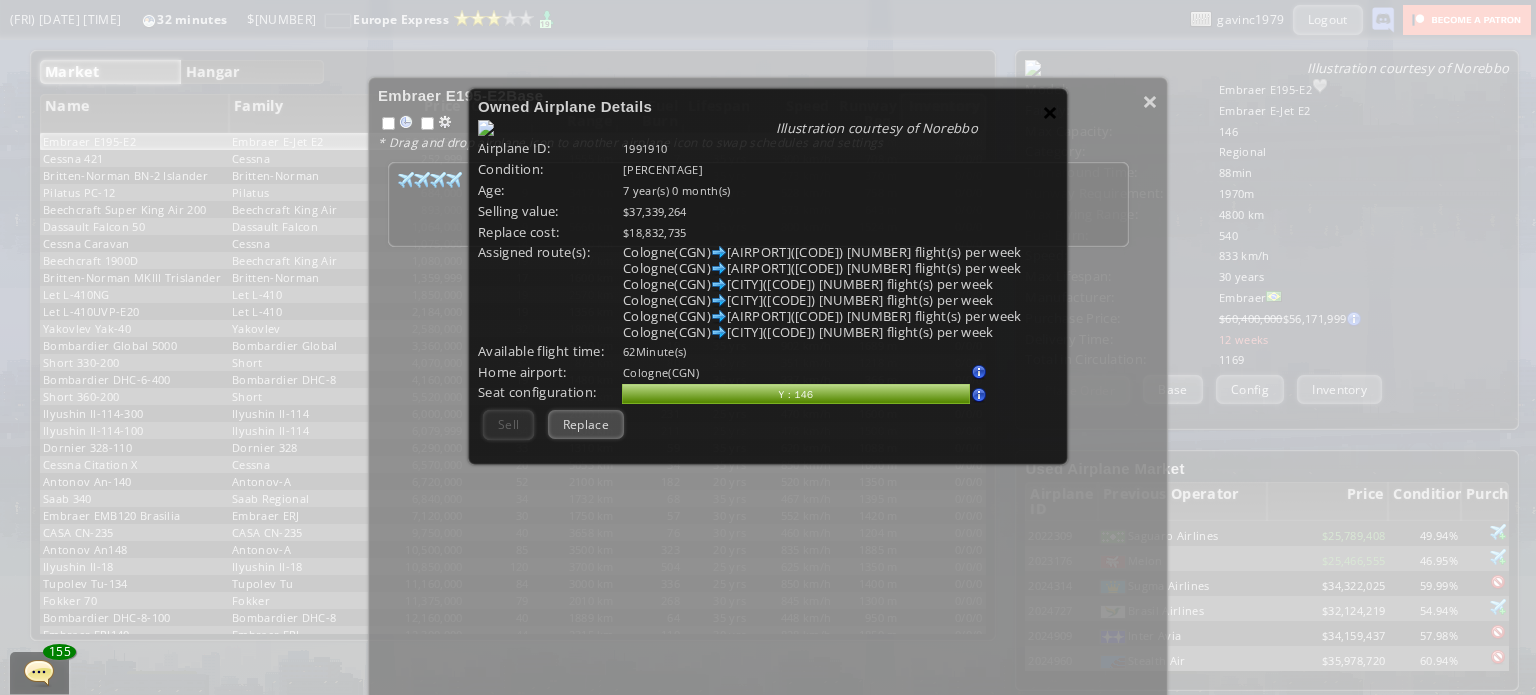 click on "×" at bounding box center [1050, 112] 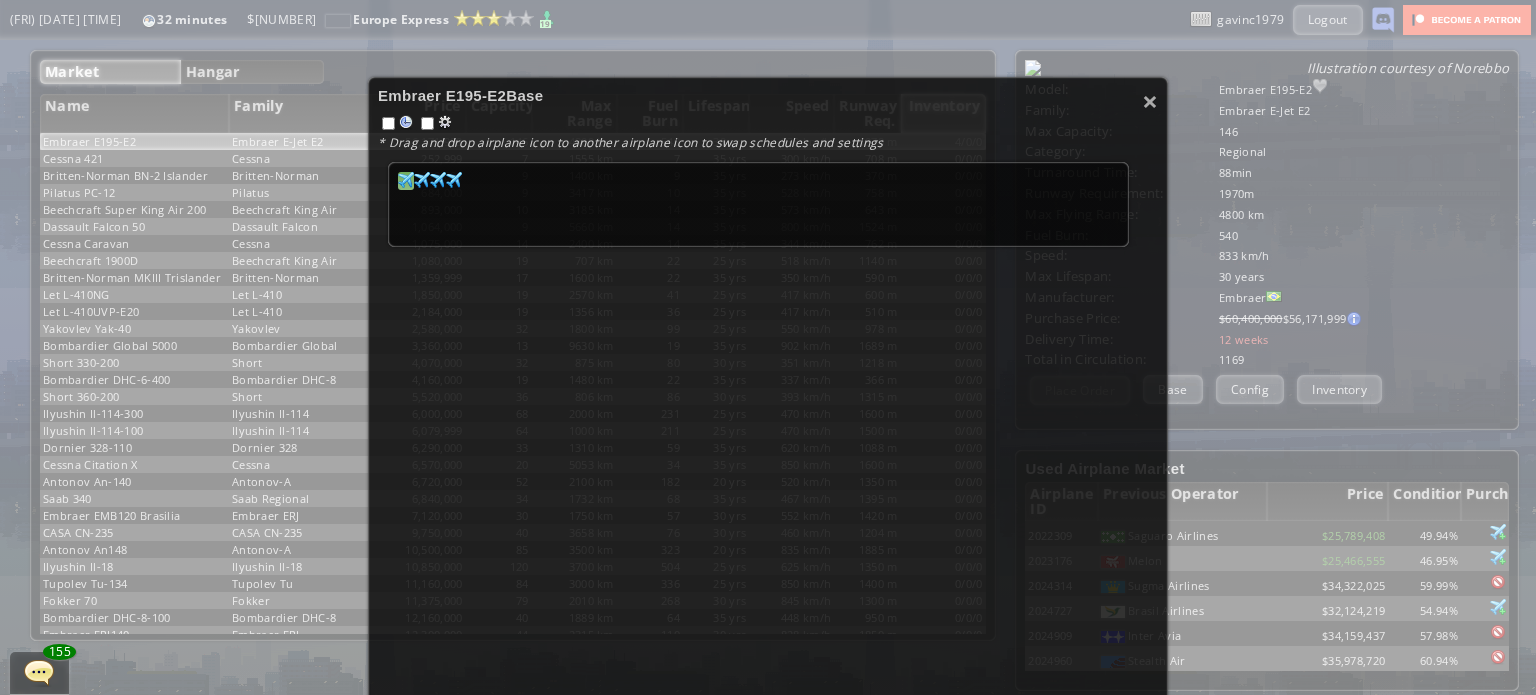 click at bounding box center (406, 180) 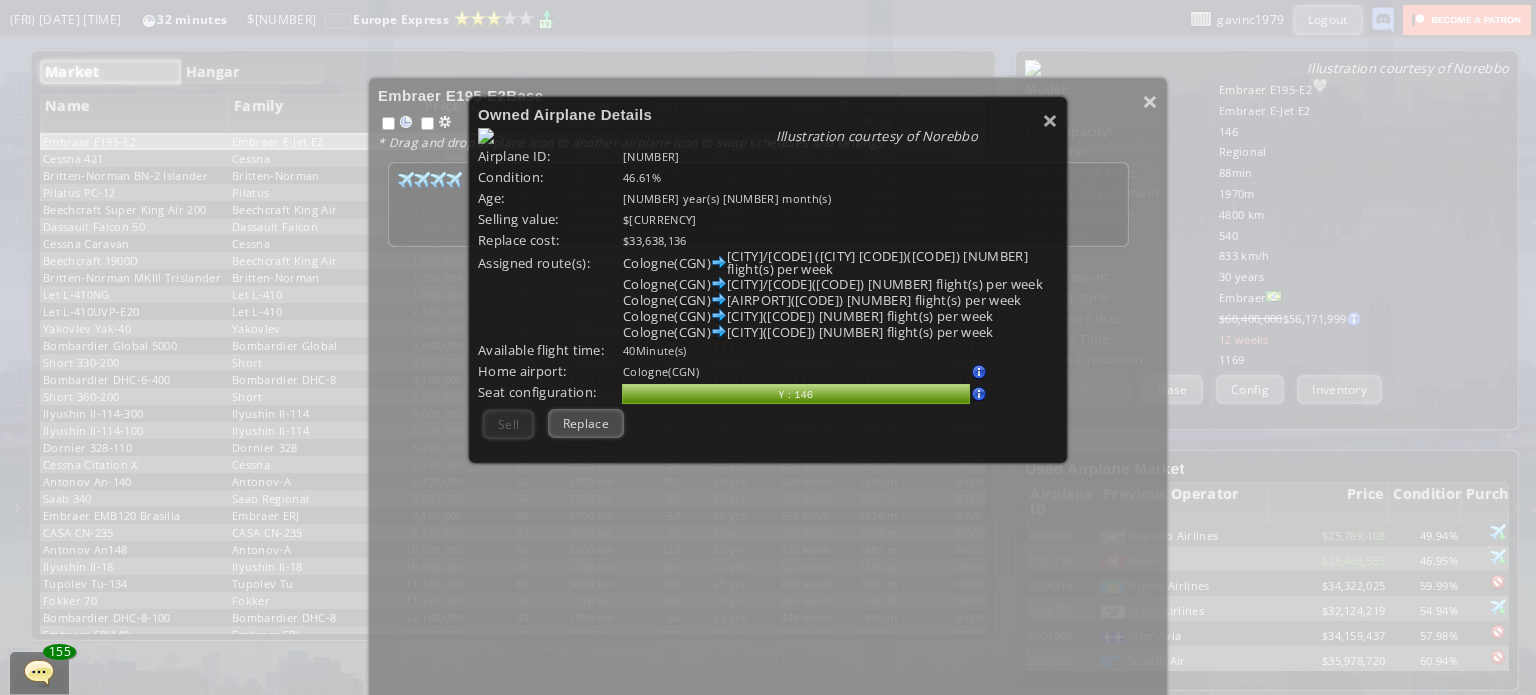 scroll, scrollTop: 200, scrollLeft: 0, axis: vertical 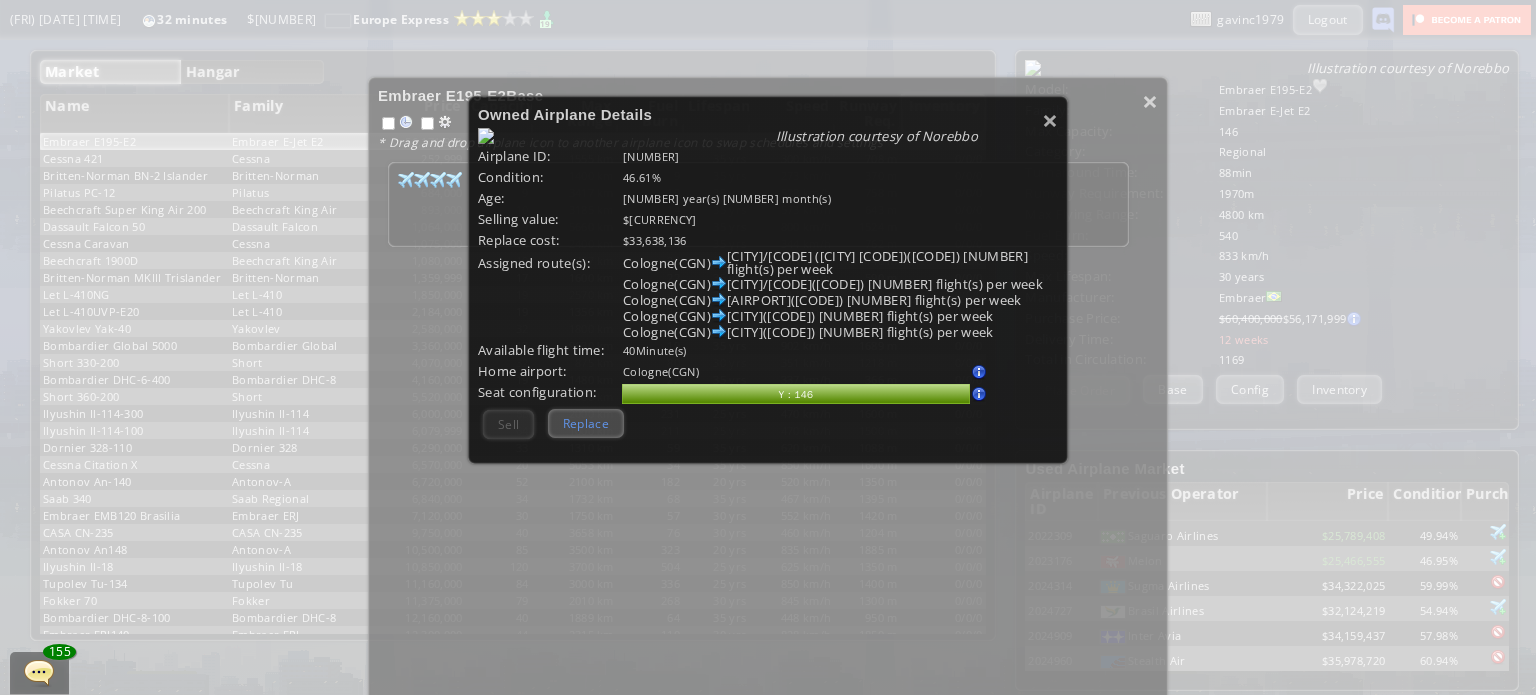 click on "Replace" at bounding box center (586, 423) 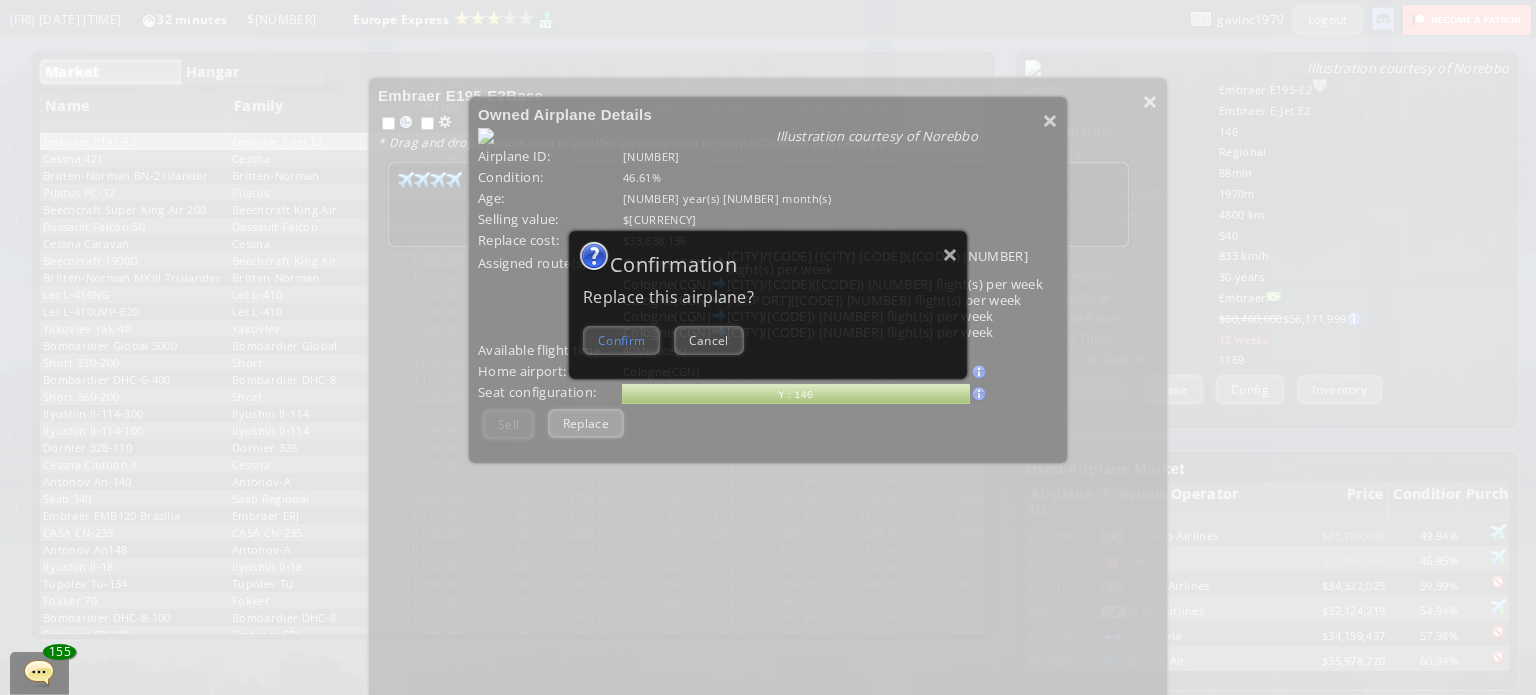 click on "Confirm" at bounding box center (621, 340) 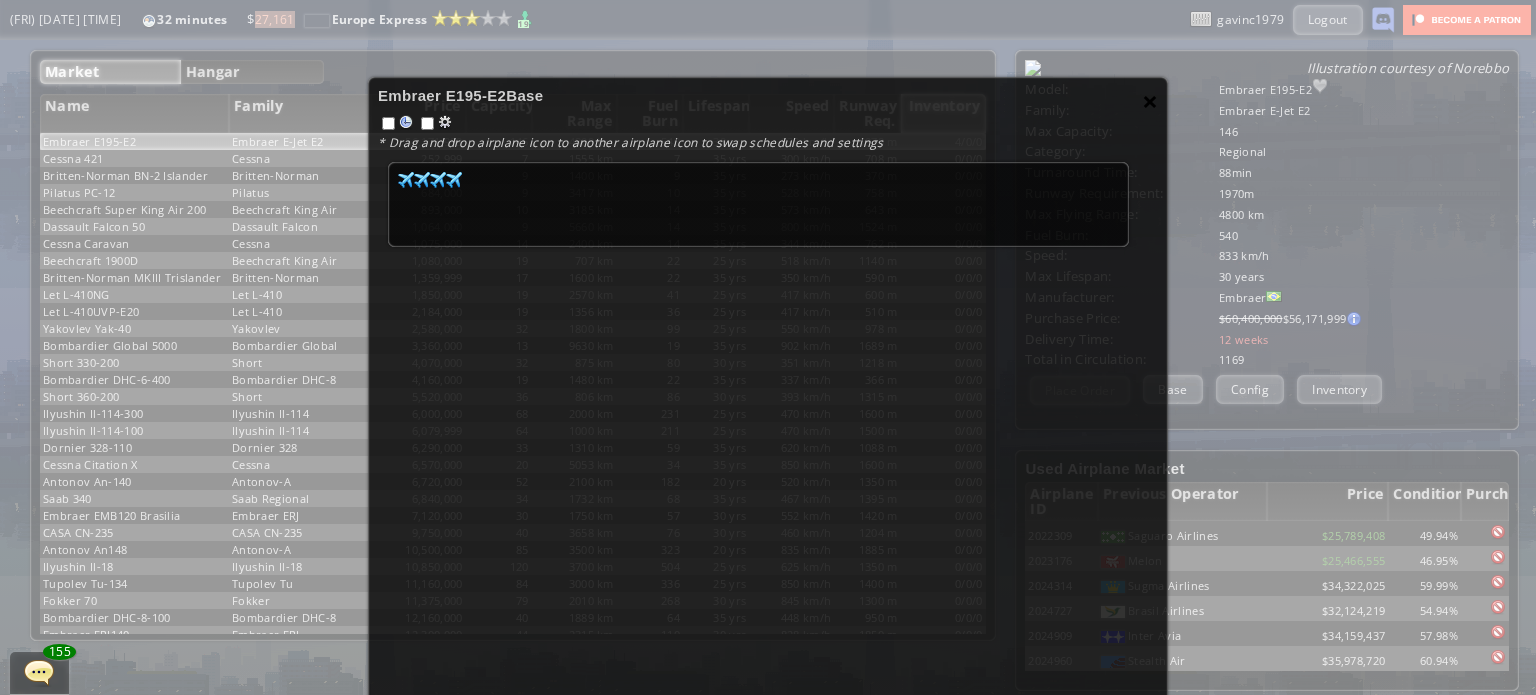 click on "×" at bounding box center [1150, 101] 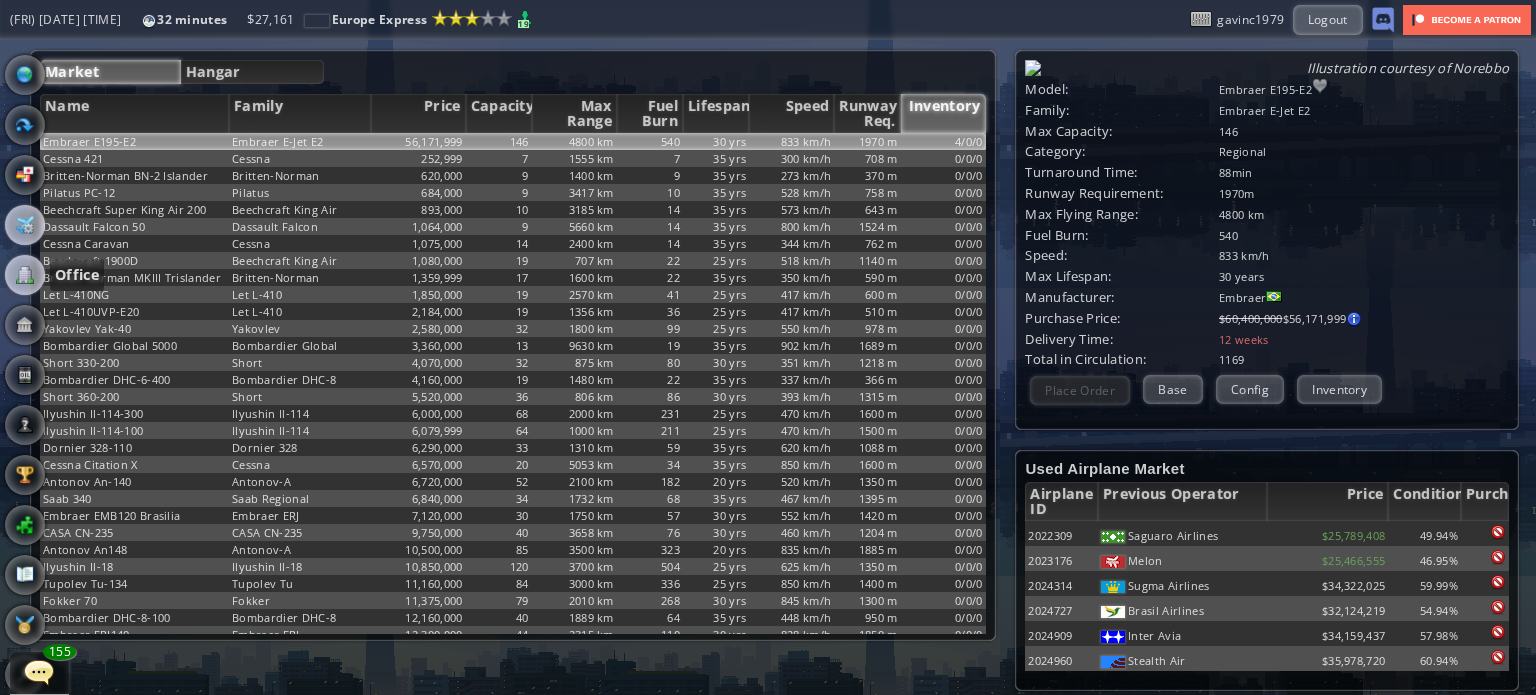 click at bounding box center (25, 275) 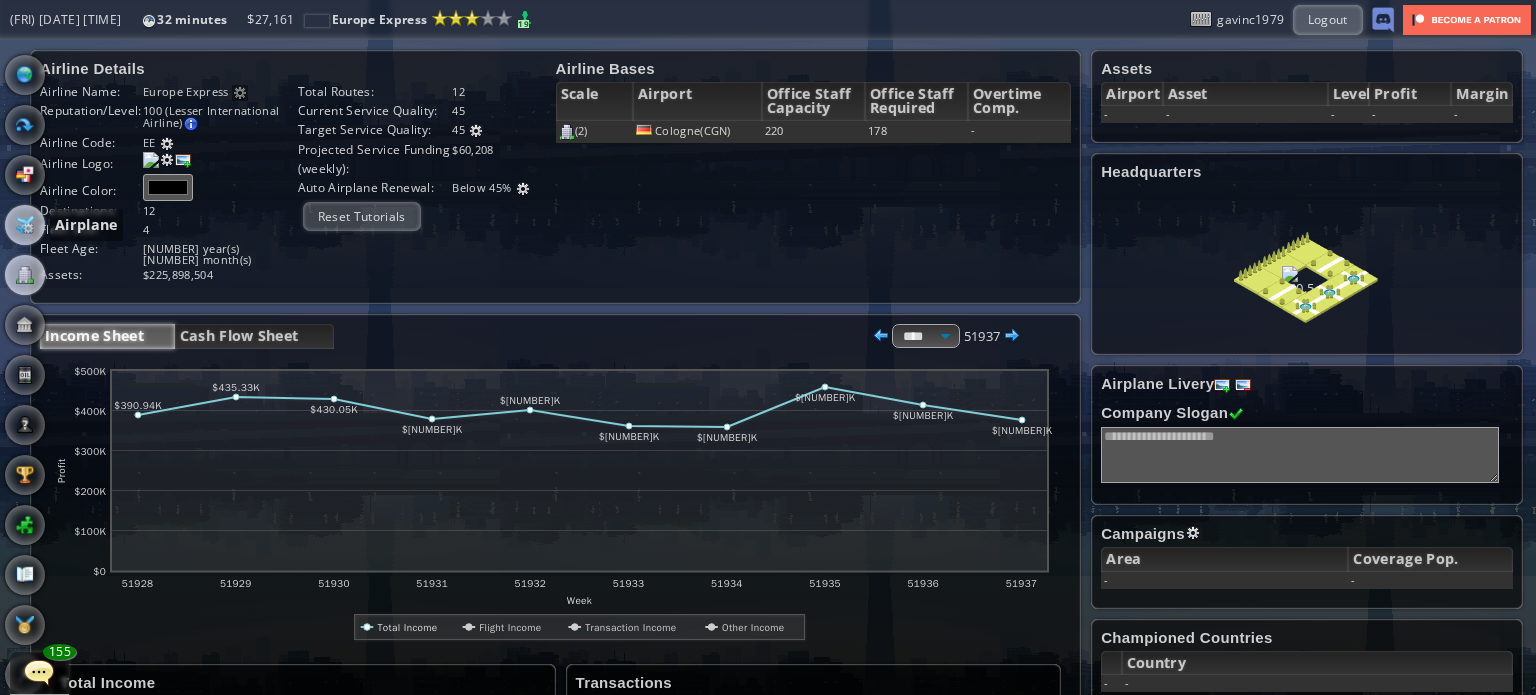 click at bounding box center (25, 225) 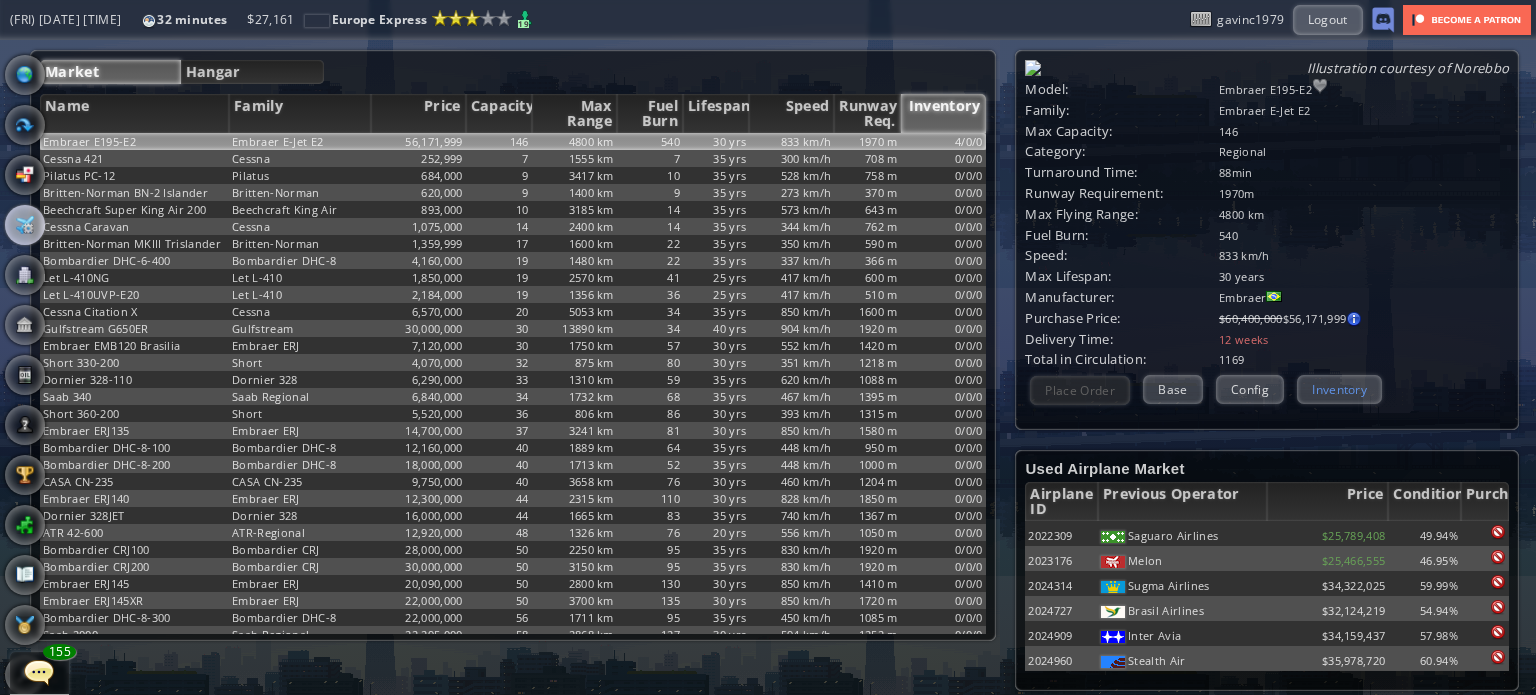 click on "Inventory" at bounding box center (1339, 389) 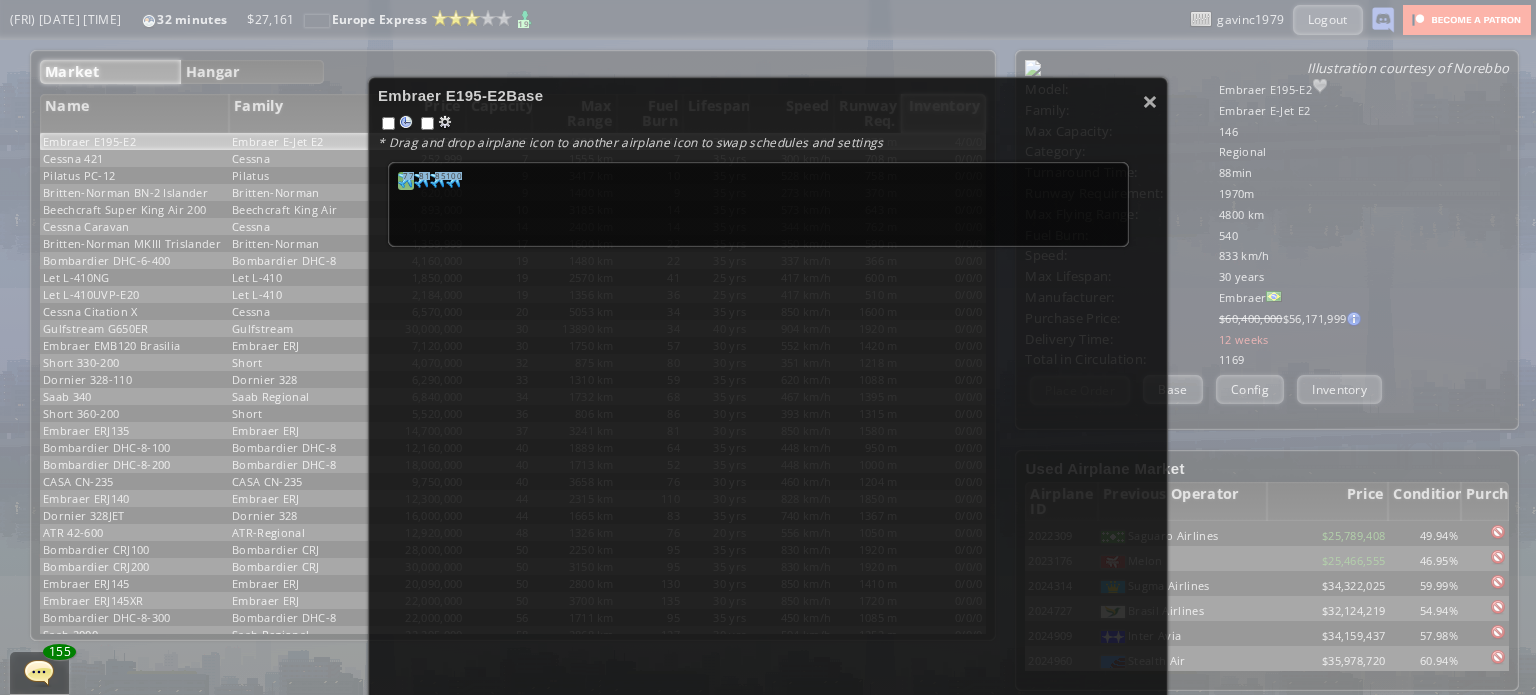 click at bounding box center [406, 180] 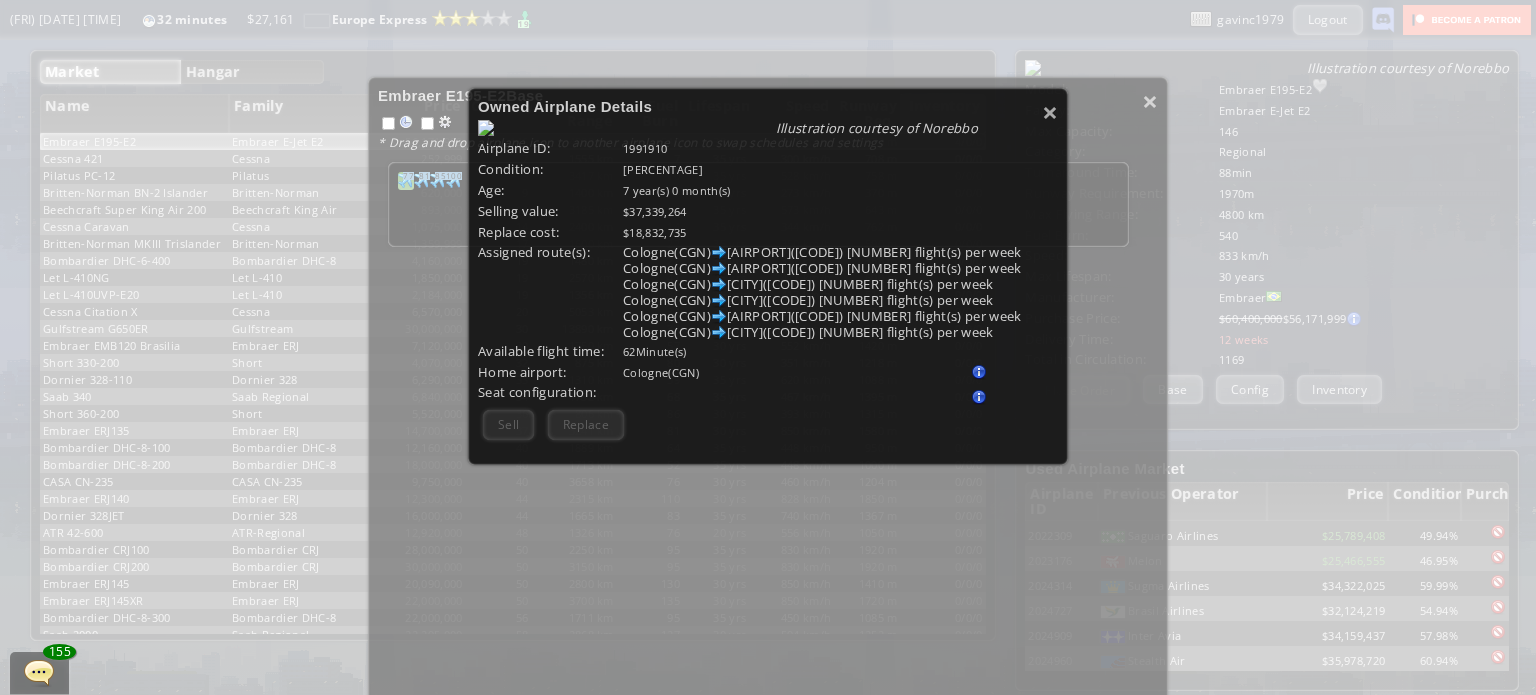 scroll, scrollTop: 200, scrollLeft: 0, axis: vertical 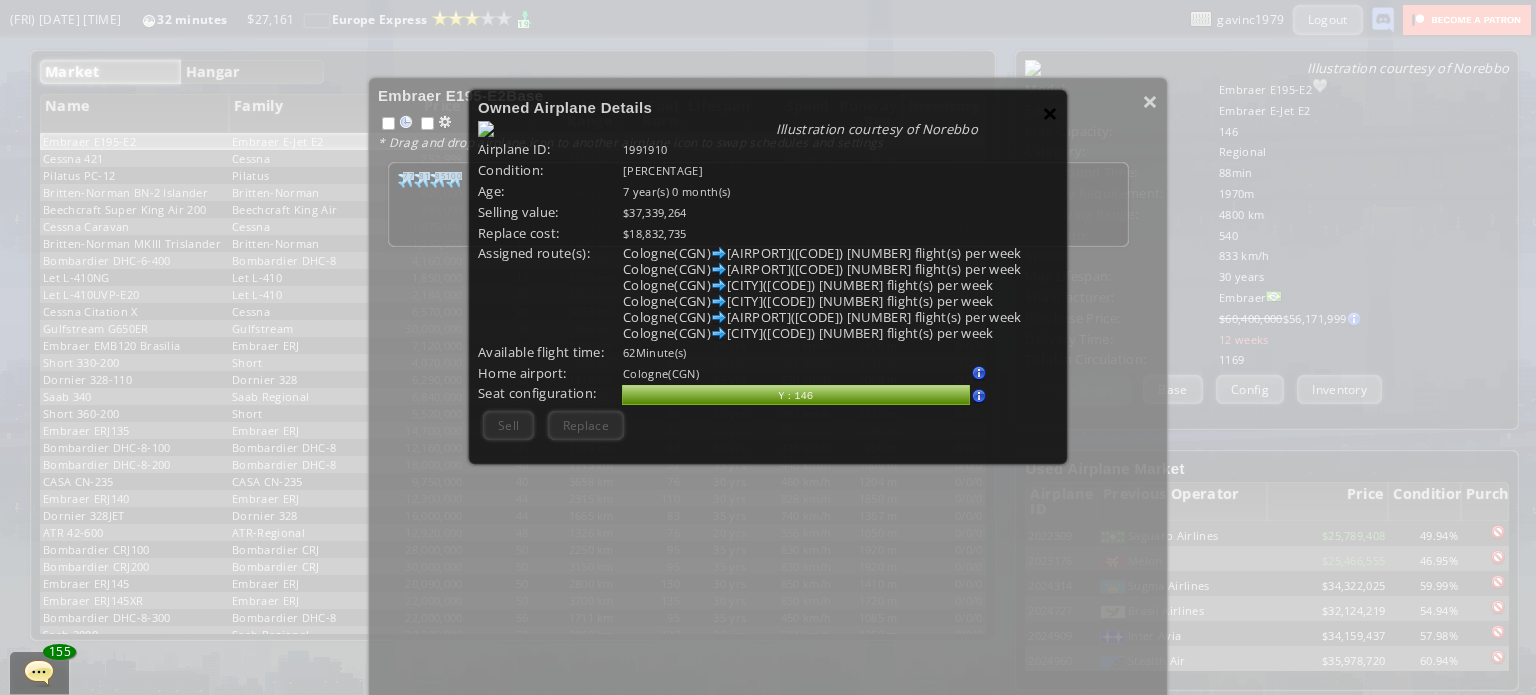 click on "×" at bounding box center (1050, 113) 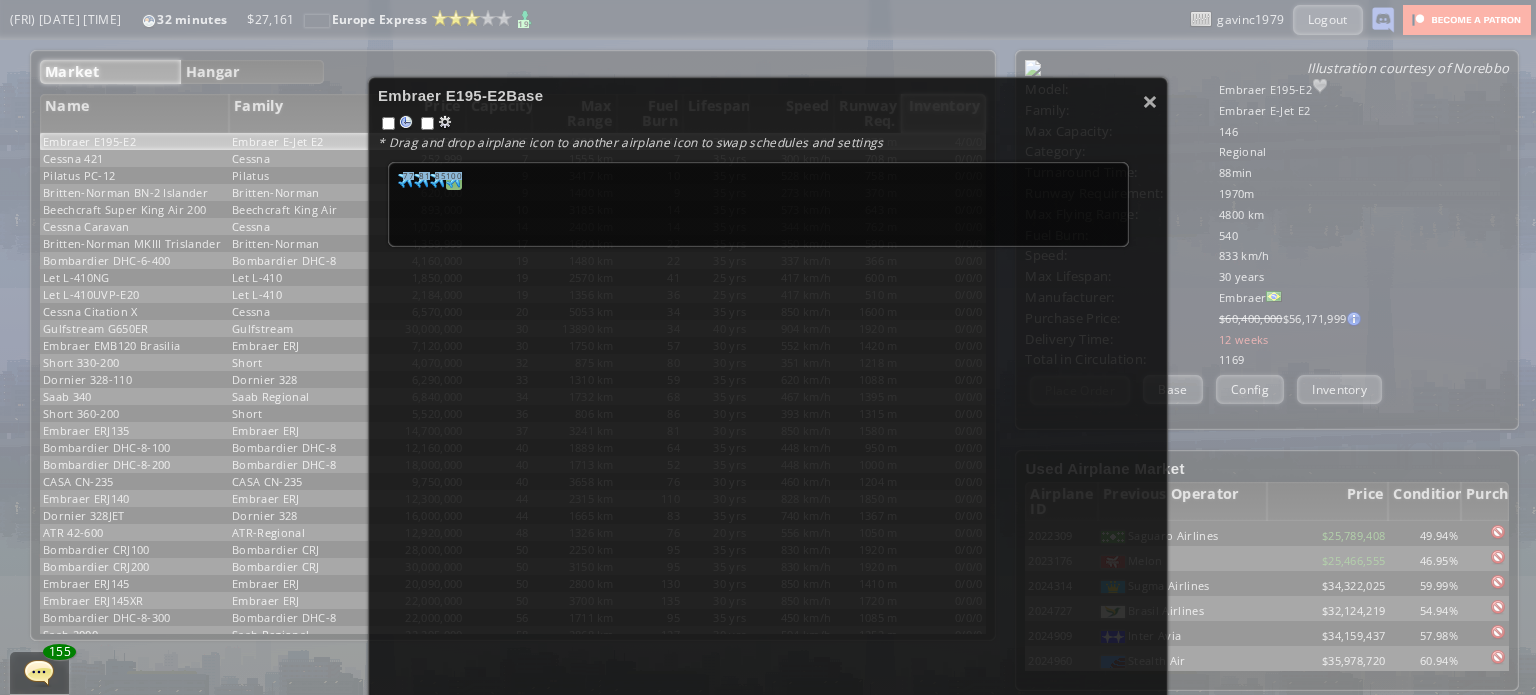 click on "100" at bounding box center (408, 176) 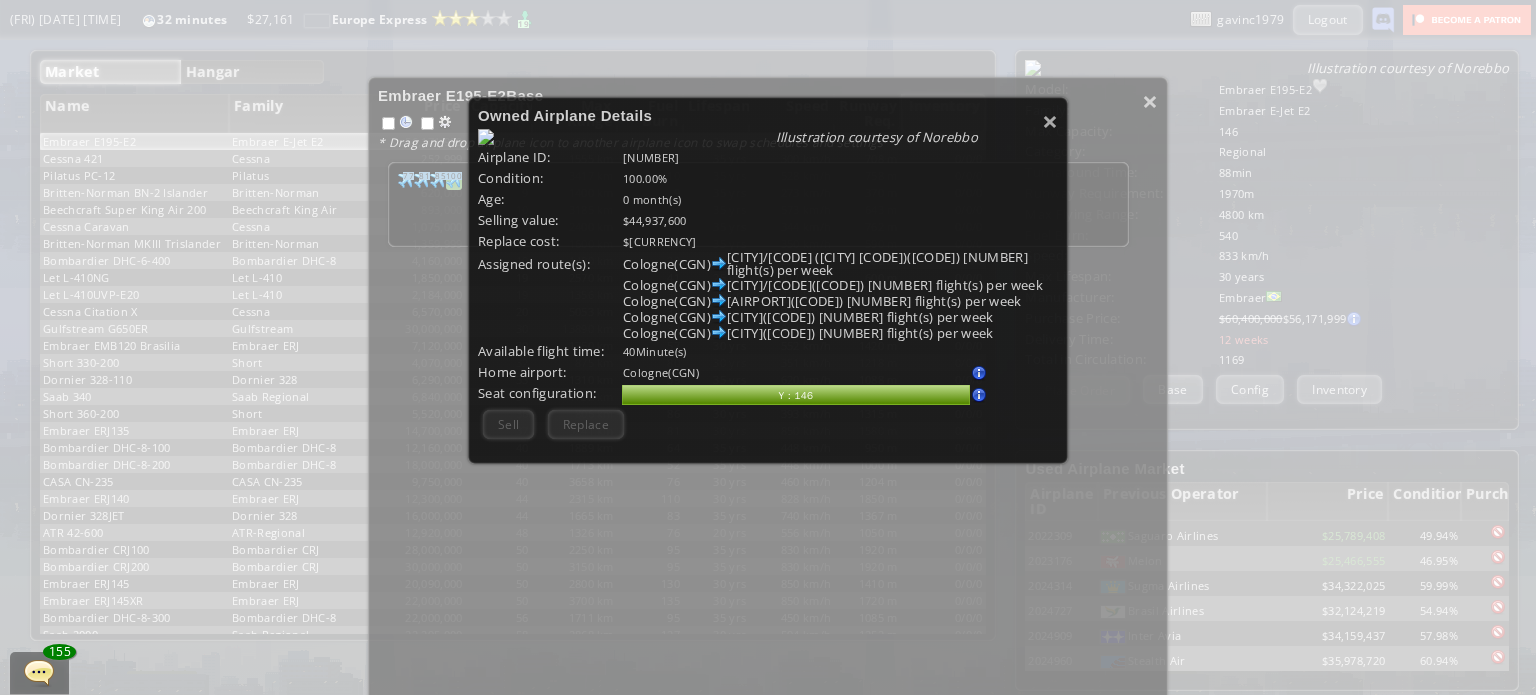 scroll, scrollTop: 200, scrollLeft: 0, axis: vertical 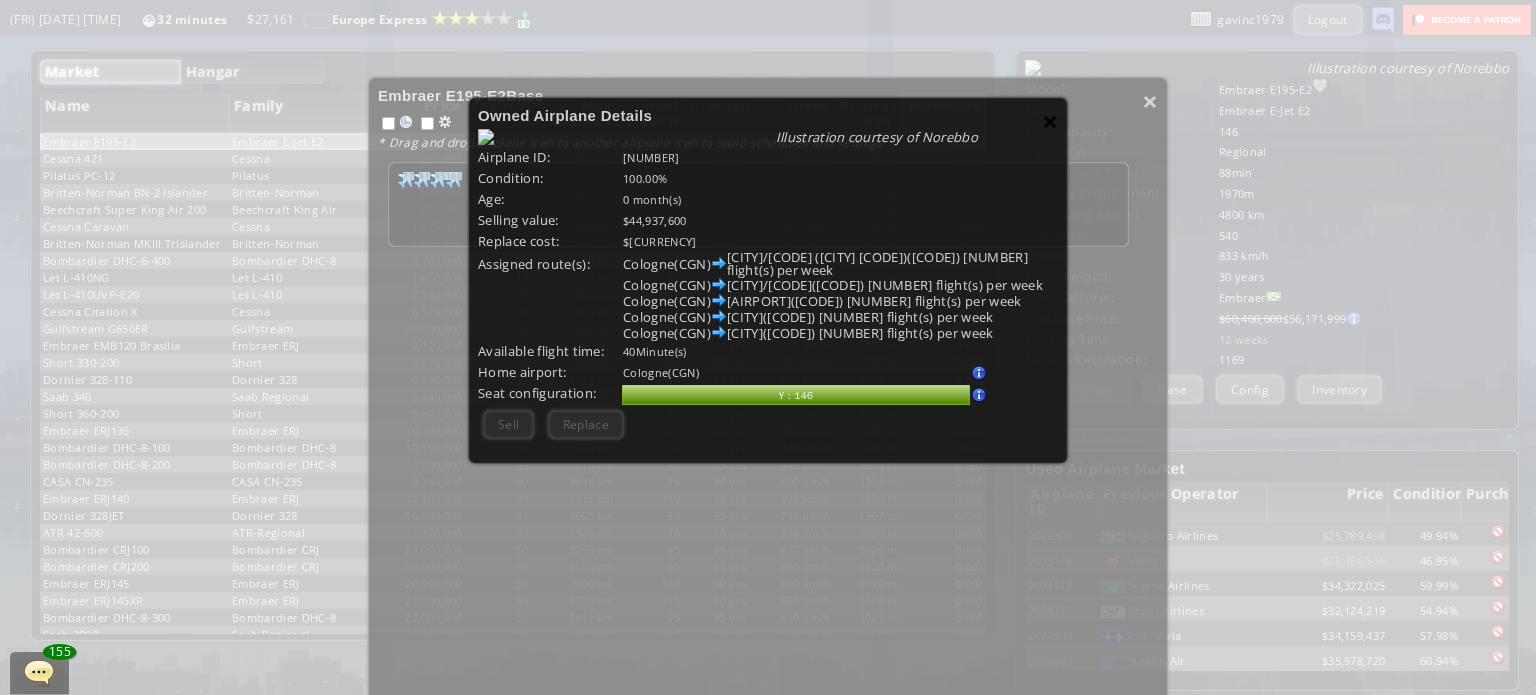 click on "×" at bounding box center (1050, 121) 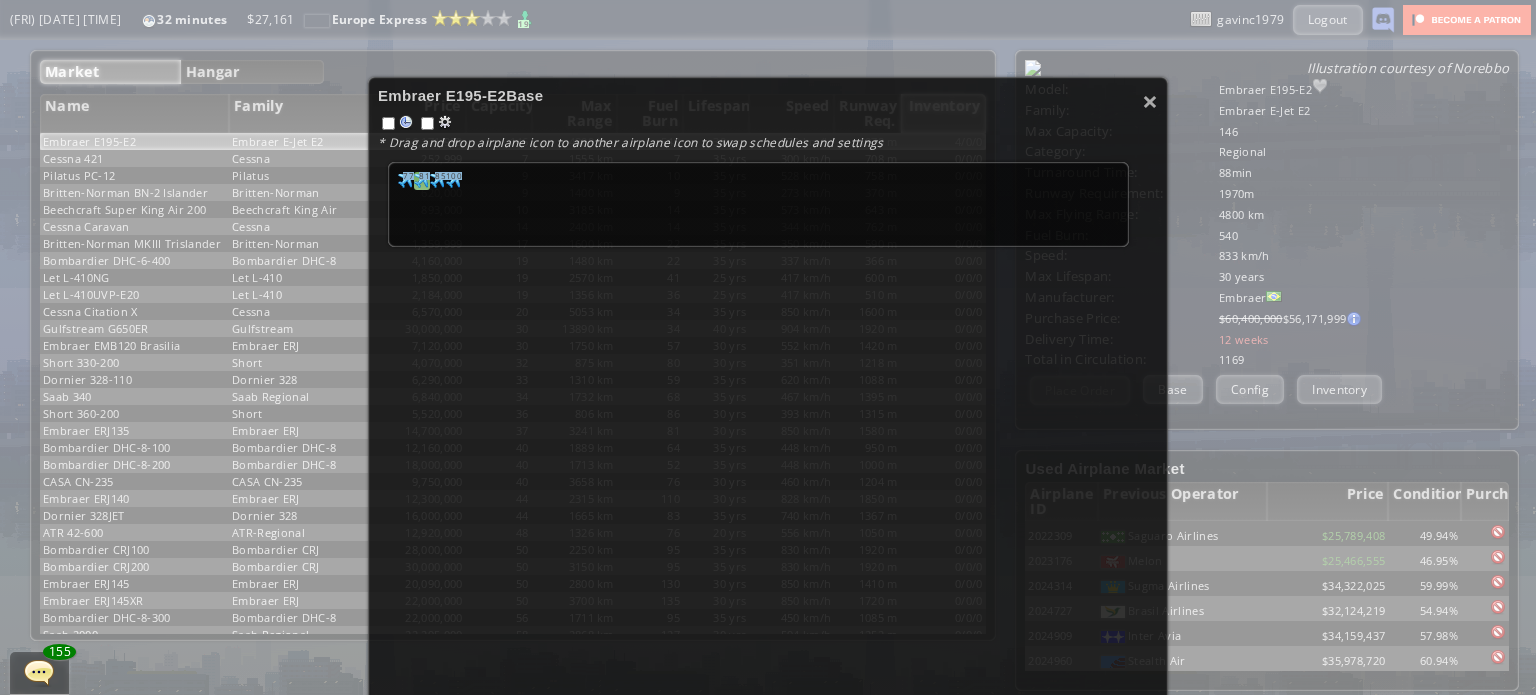 click at bounding box center [406, 180] 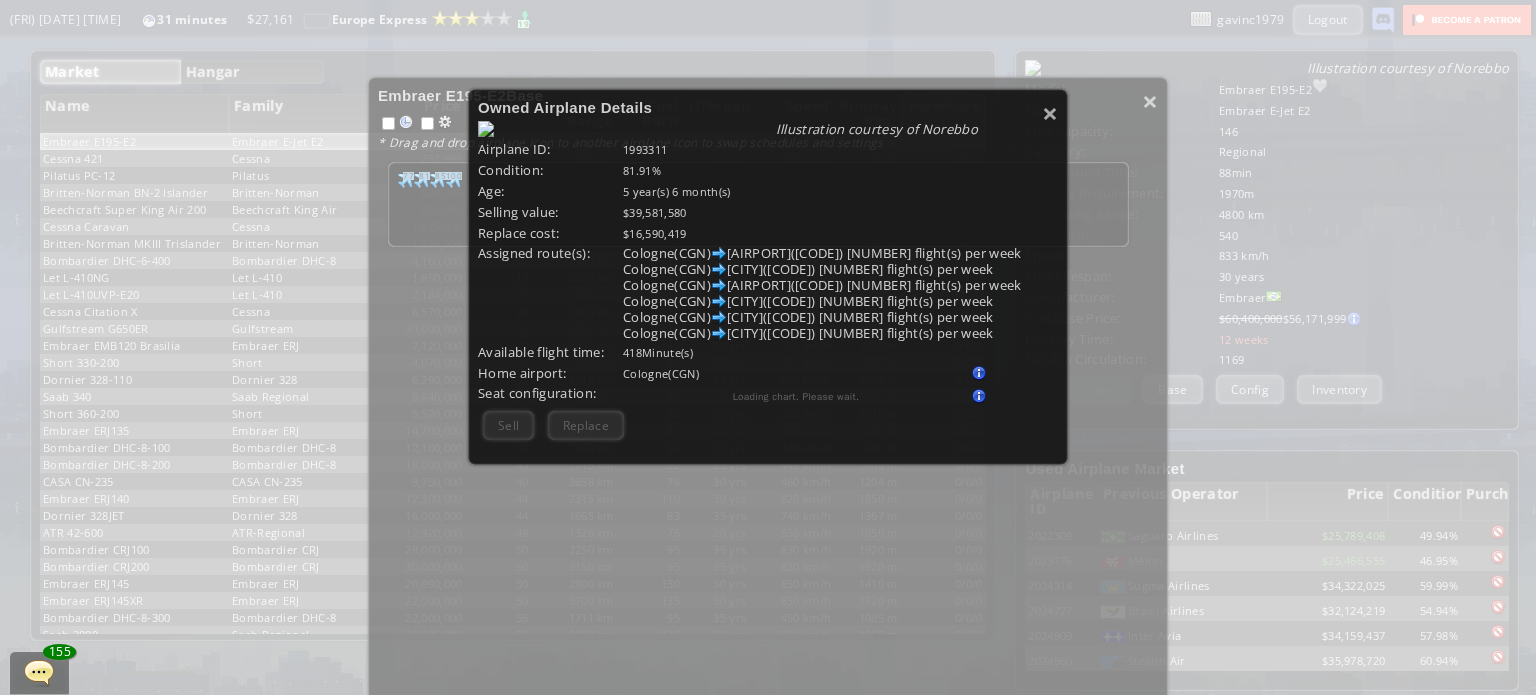 scroll, scrollTop: 200, scrollLeft: 0, axis: vertical 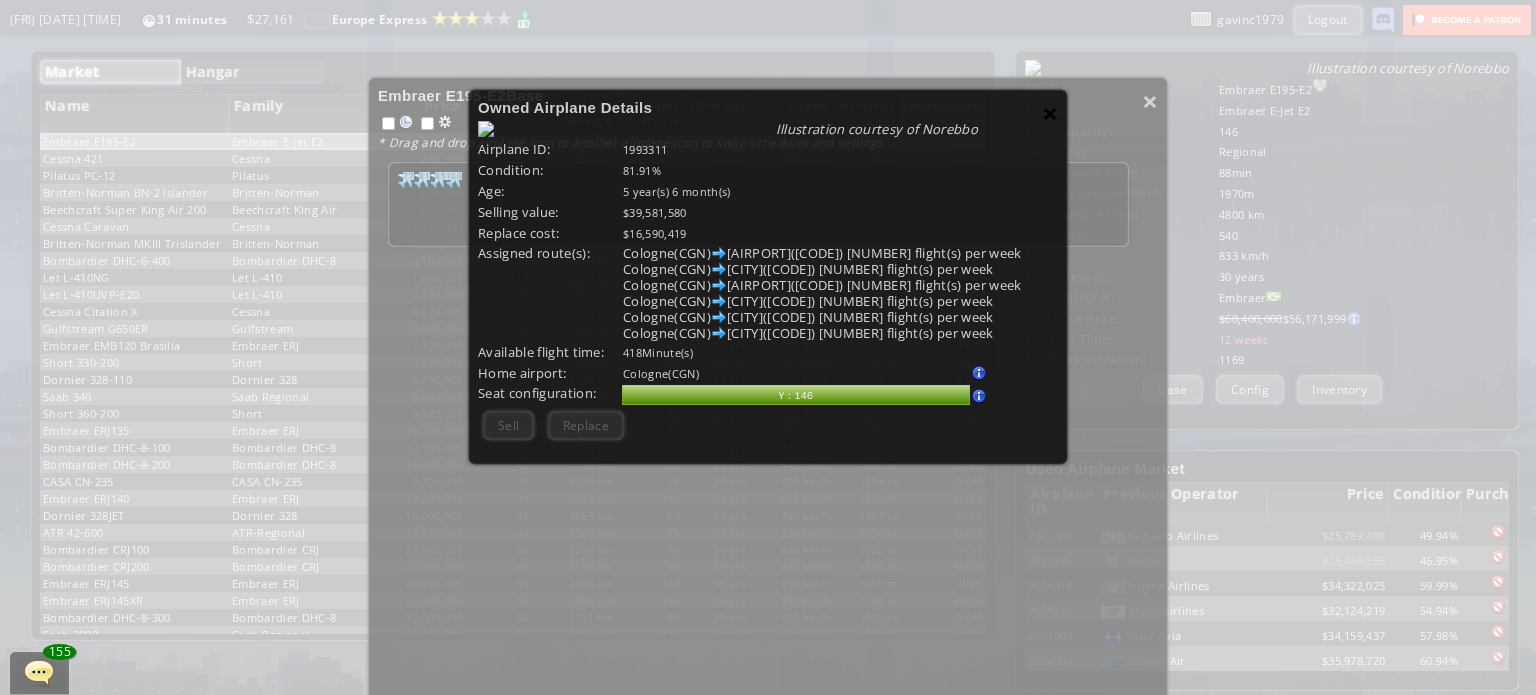 click on "×" at bounding box center [1050, 113] 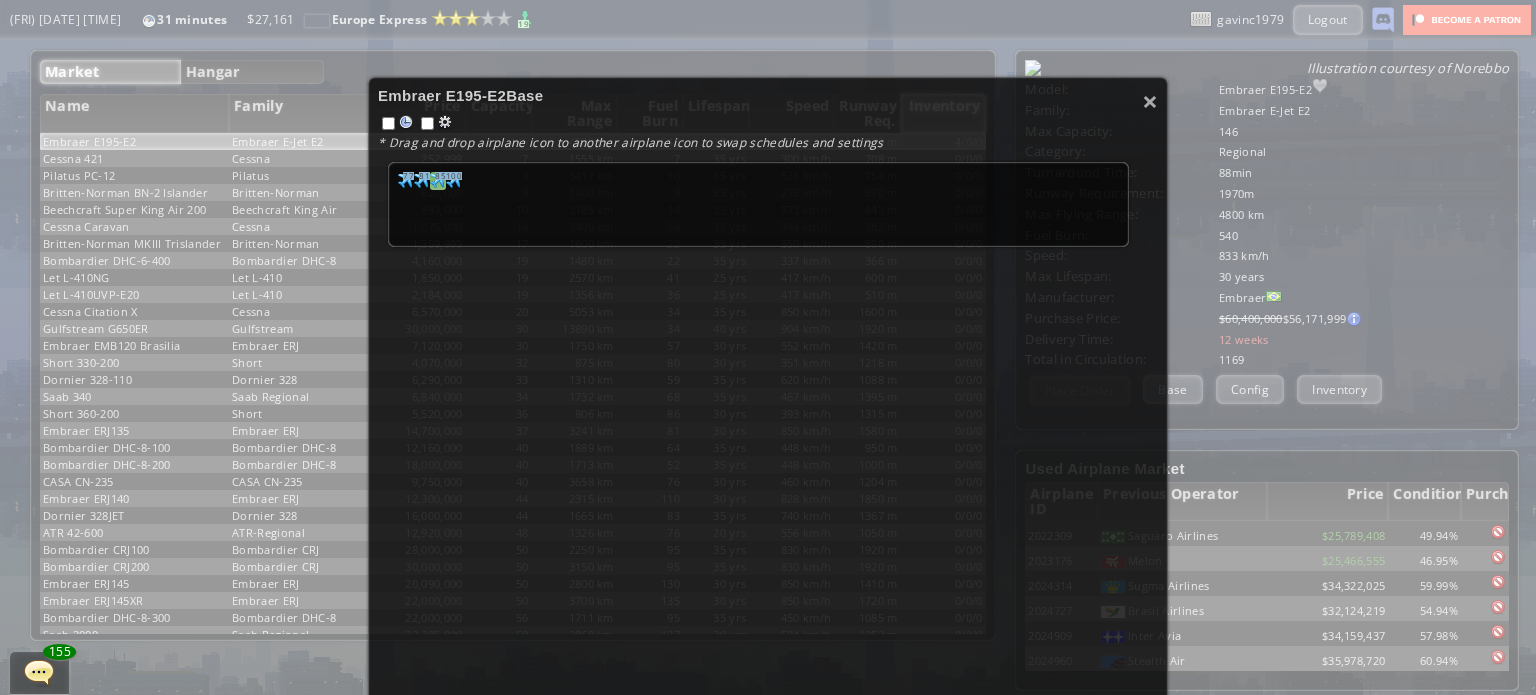 click on "85" at bounding box center (408, 176) 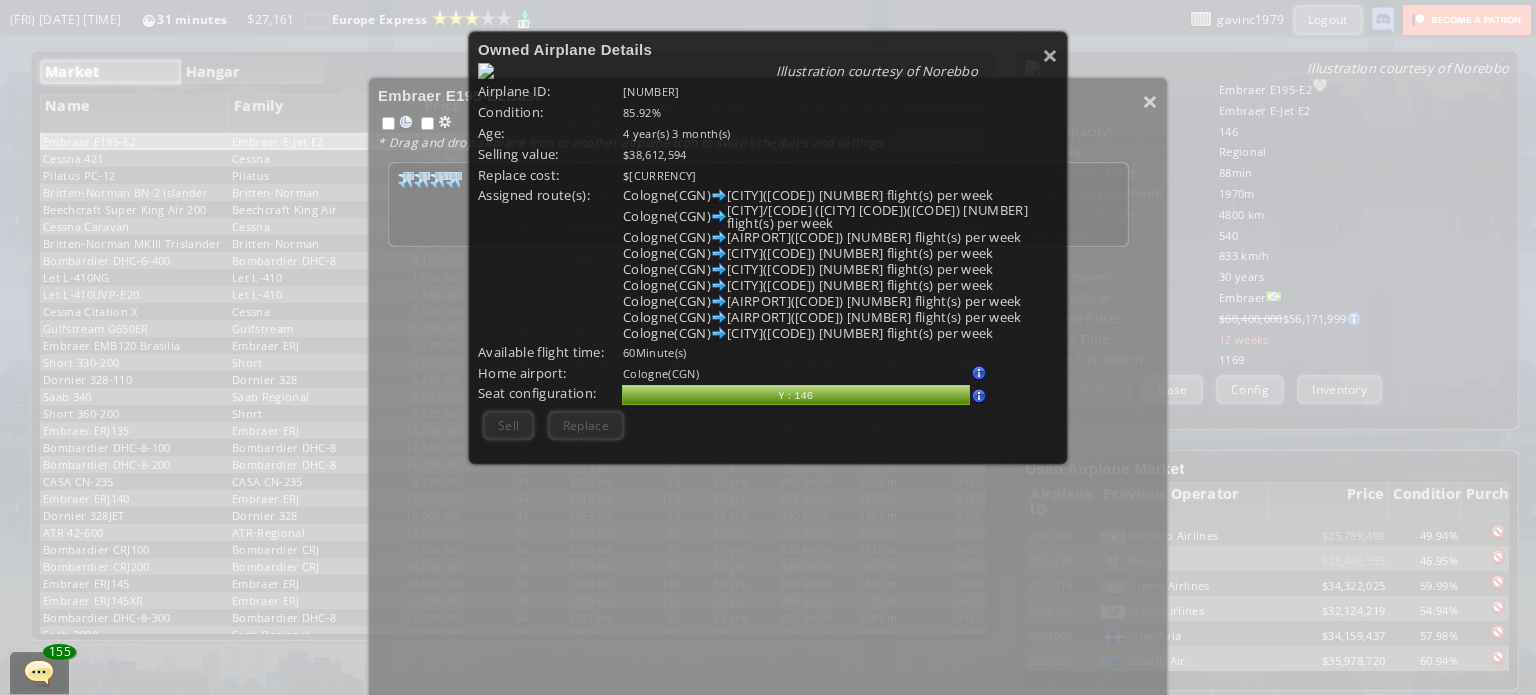 scroll, scrollTop: 200, scrollLeft: 0, axis: vertical 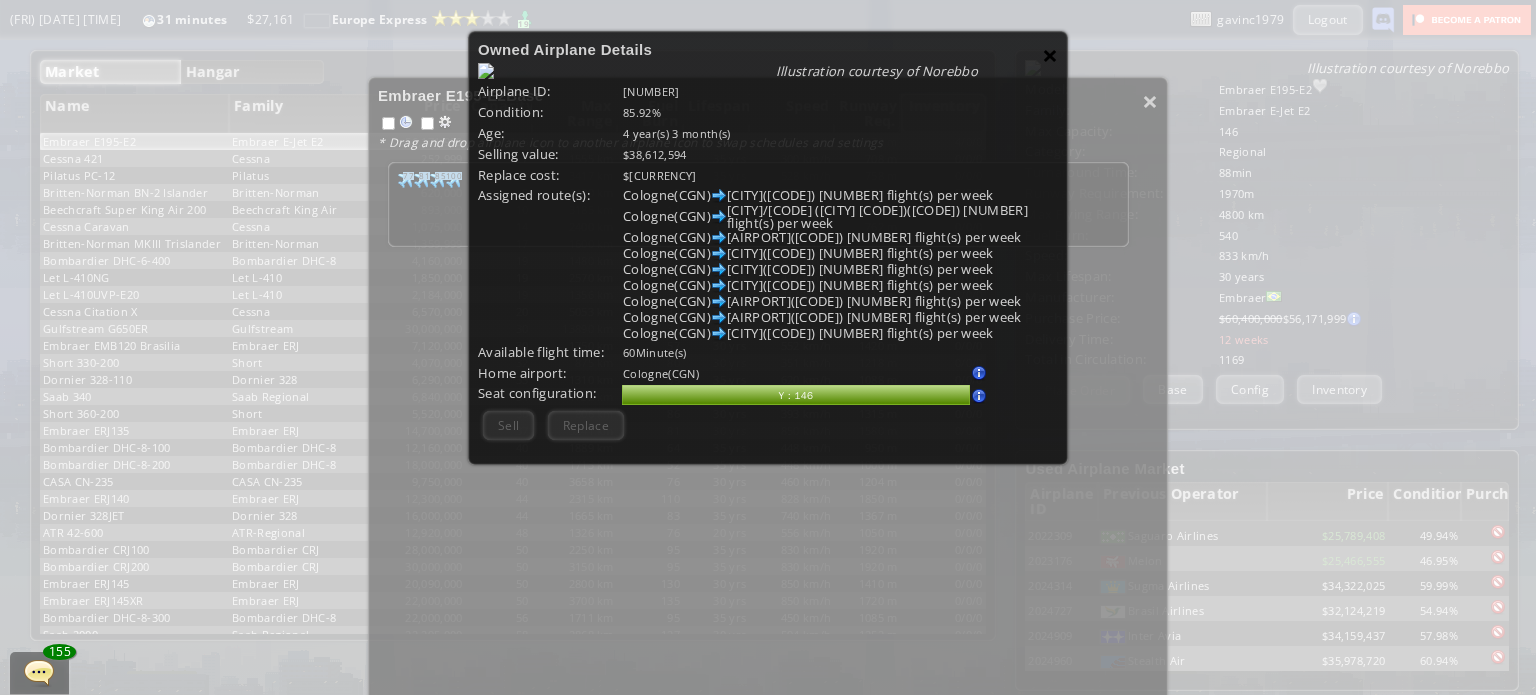 click on "×" at bounding box center (1050, 55) 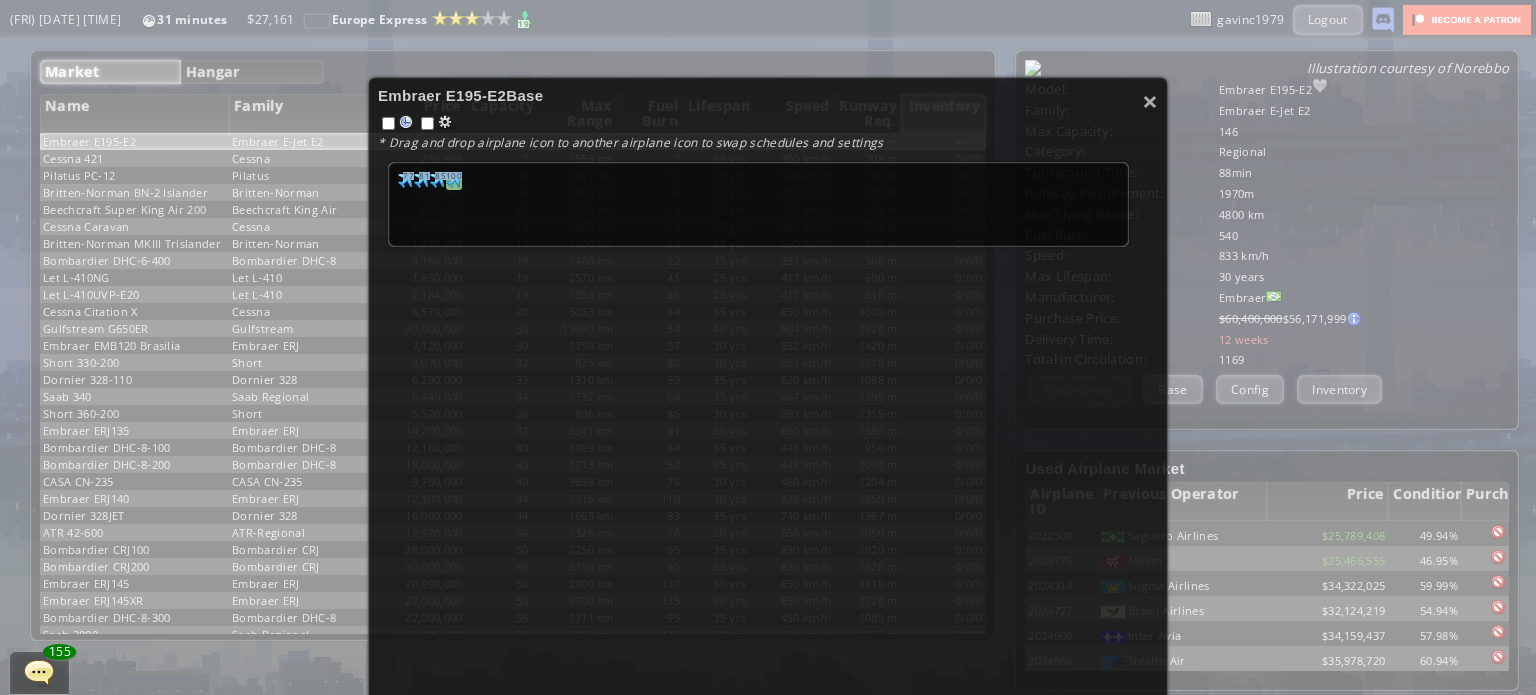 click on "100" at bounding box center (408, 176) 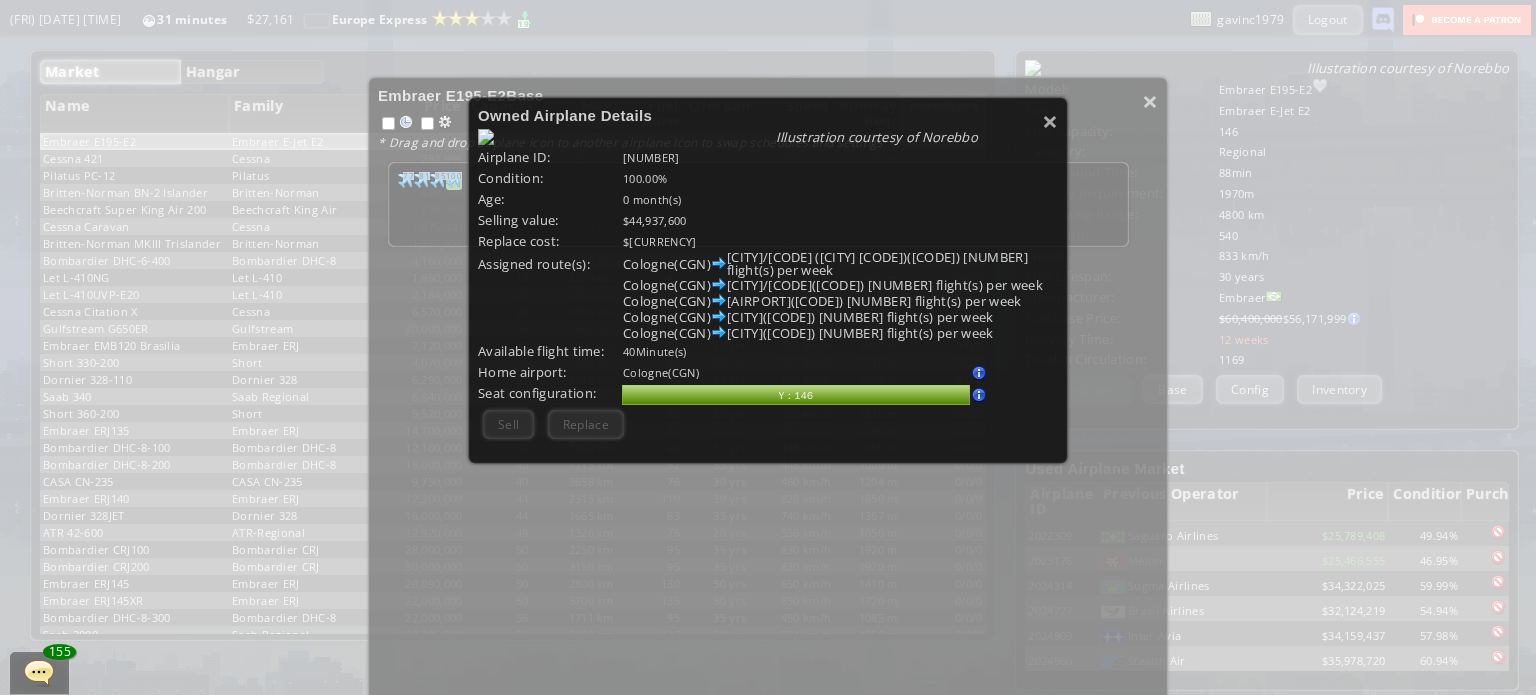 scroll, scrollTop: 200, scrollLeft: 0, axis: vertical 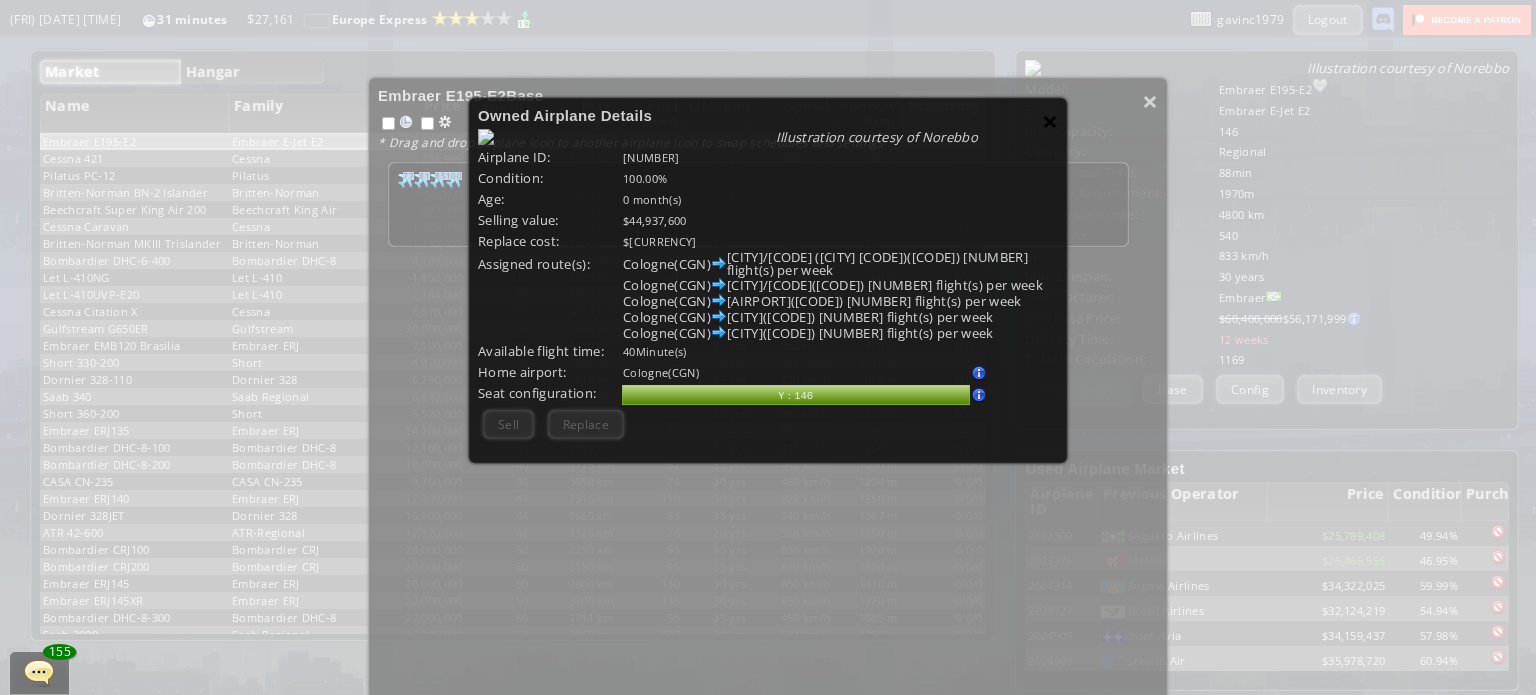 click on "×" at bounding box center (1050, 121) 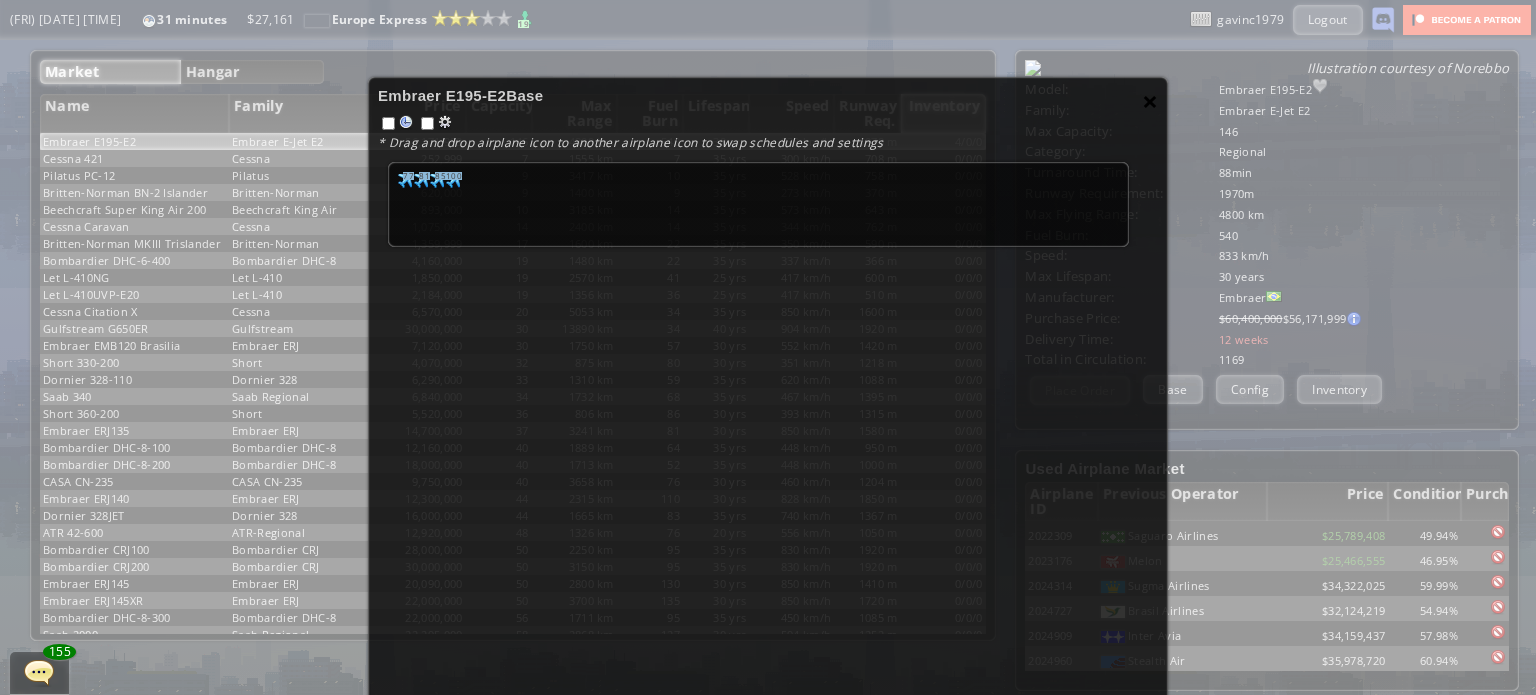 click on "×" at bounding box center [1150, 101] 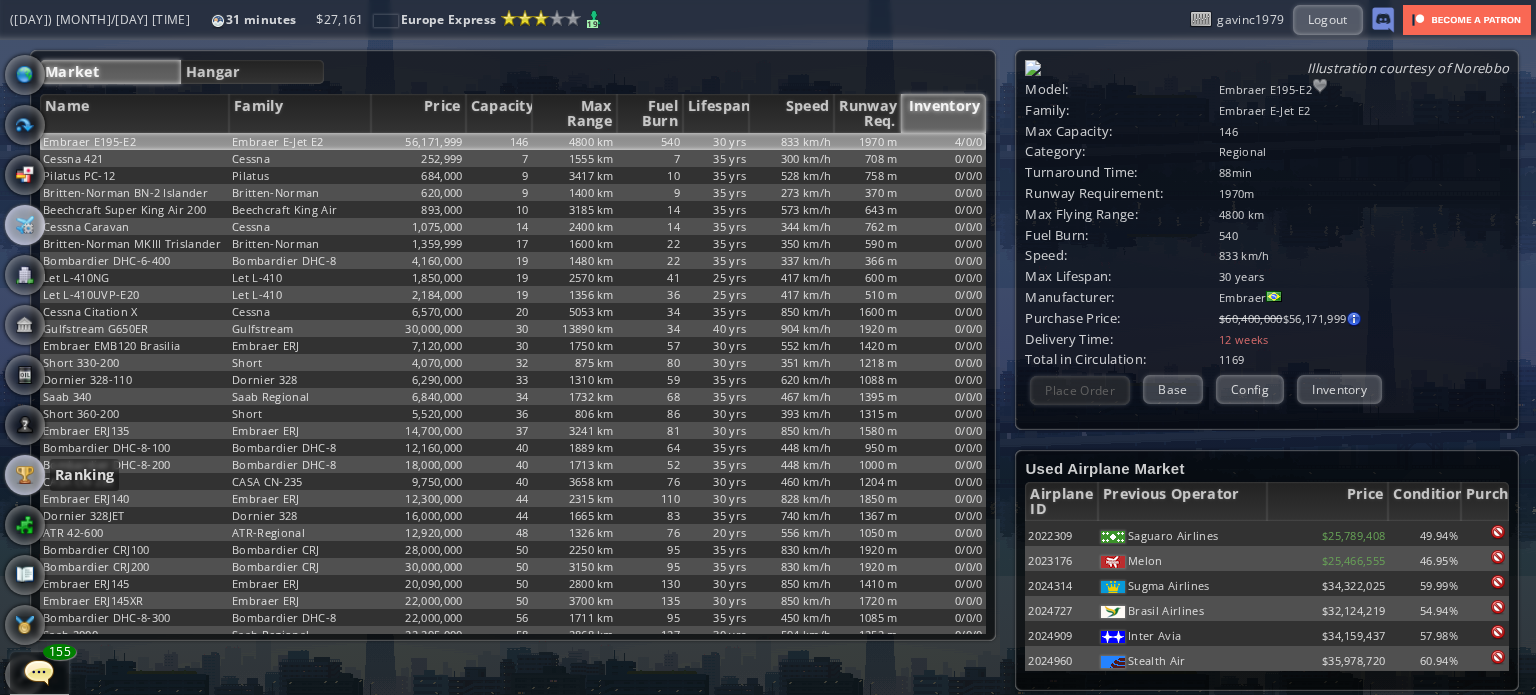 click at bounding box center (25, 475) 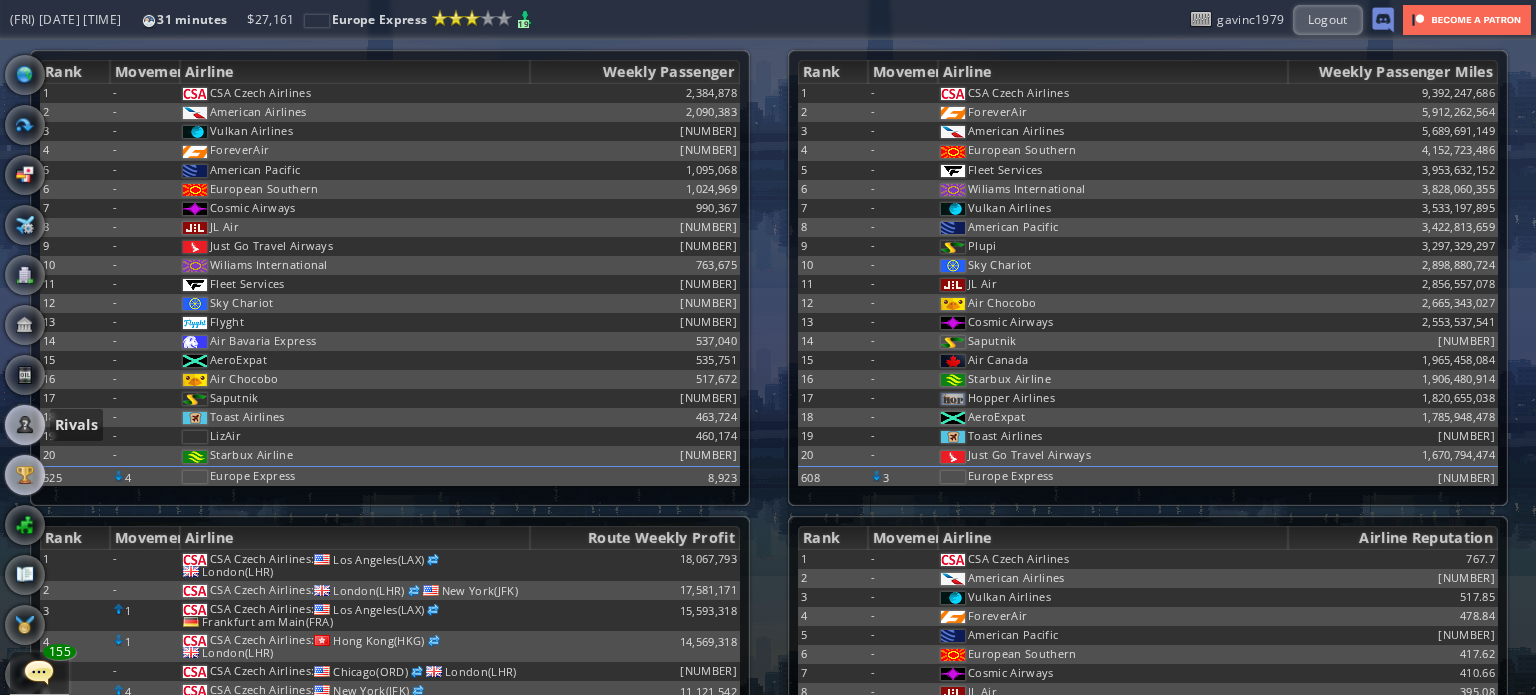 click at bounding box center (25, 425) 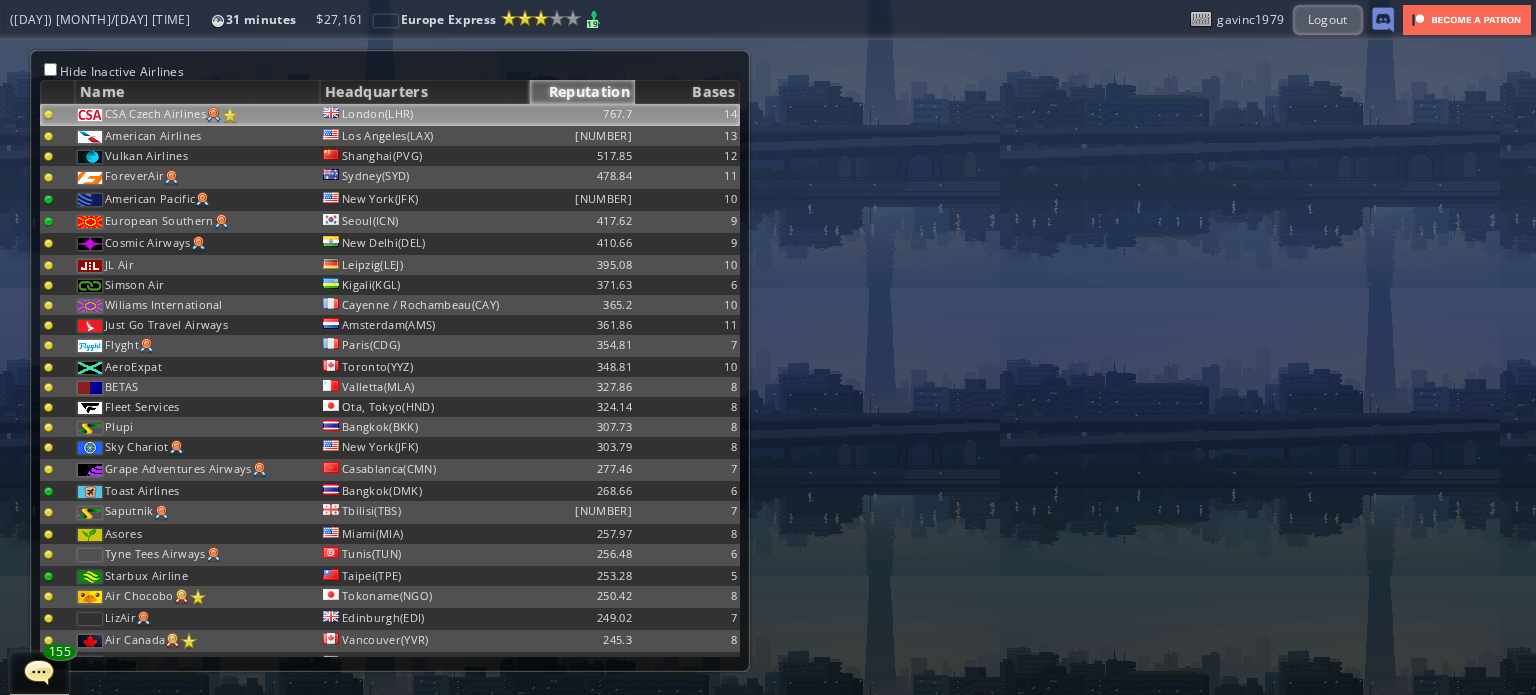 click on "London(LHR)" at bounding box center [425, 115] 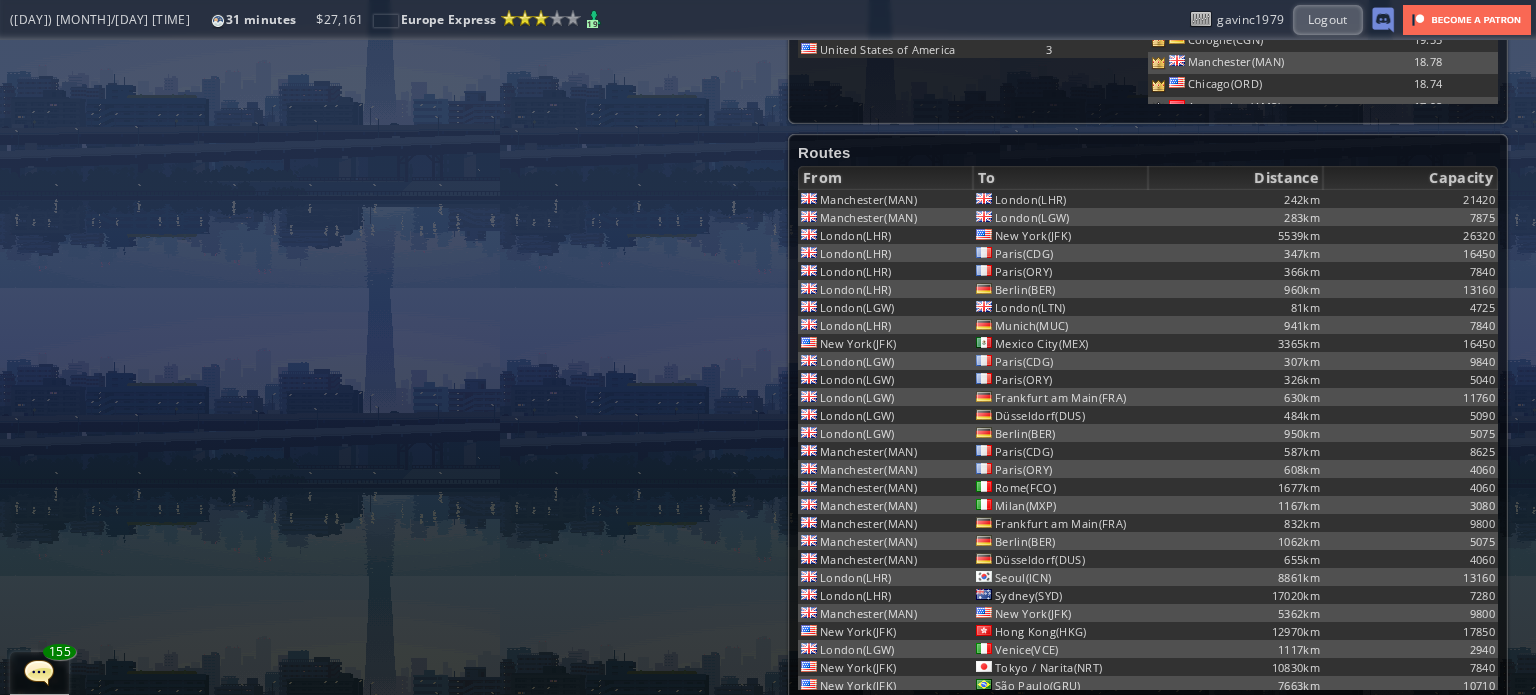 scroll, scrollTop: 853, scrollLeft: 0, axis: vertical 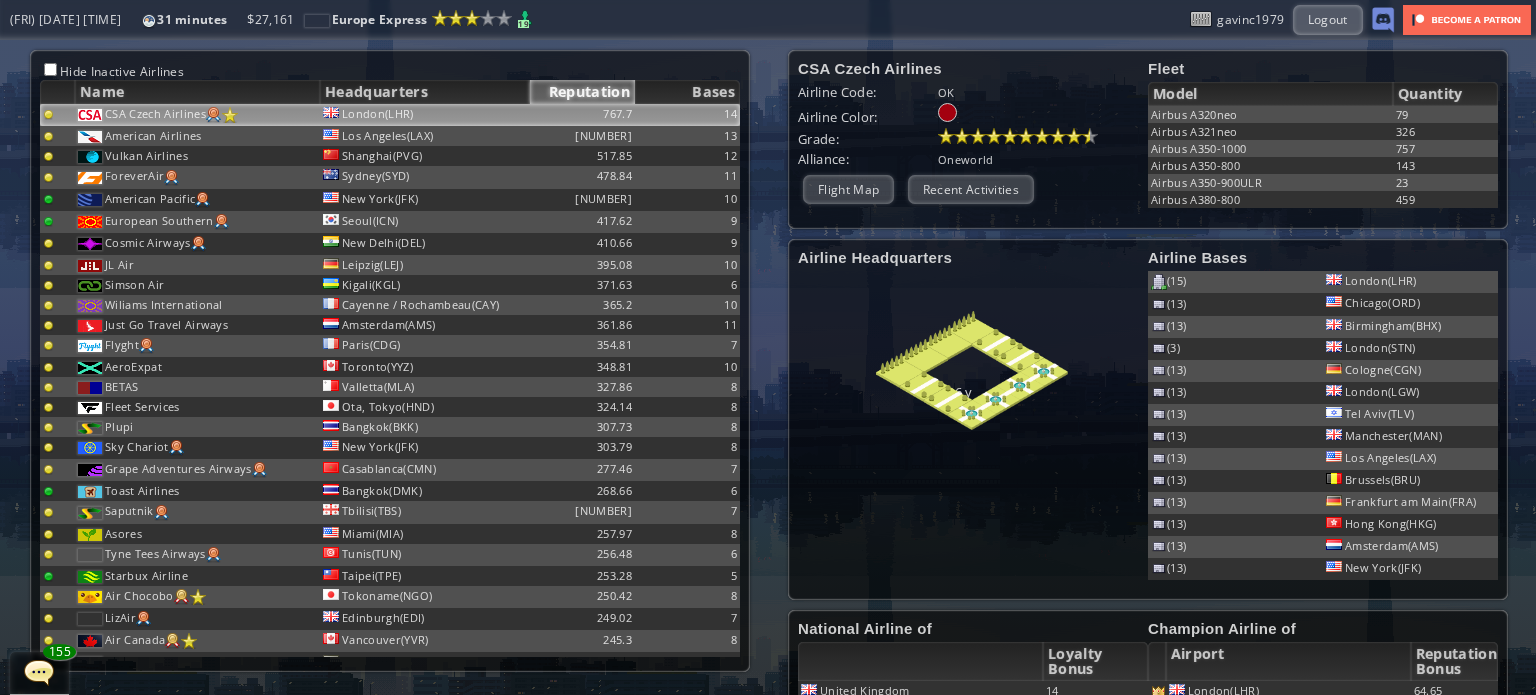 click on "CSA Czech Airlines
Airline Code:
[CODE]
Airline Color:
Grade:
Alliance:
Oneworld
Former Names:
Flight Map
Recent Activities
Admin Action
Username:  [USERNAME]
User ID:  [USERID]
User Mod:  [USERMOD]
Airline Mod:  [AIRLINEMOD]
IP:   [IP]
UUID:   [UUID]
Ban Chat
Remove Livery/Slogan
Warn about ban
Ban
Nerf
Ban and reset
Restore
Send Direct Message
Super Admin Action
Switch to this user
User Level:
*
*
*
*
* * * *" at bounding box center (1148, 139) 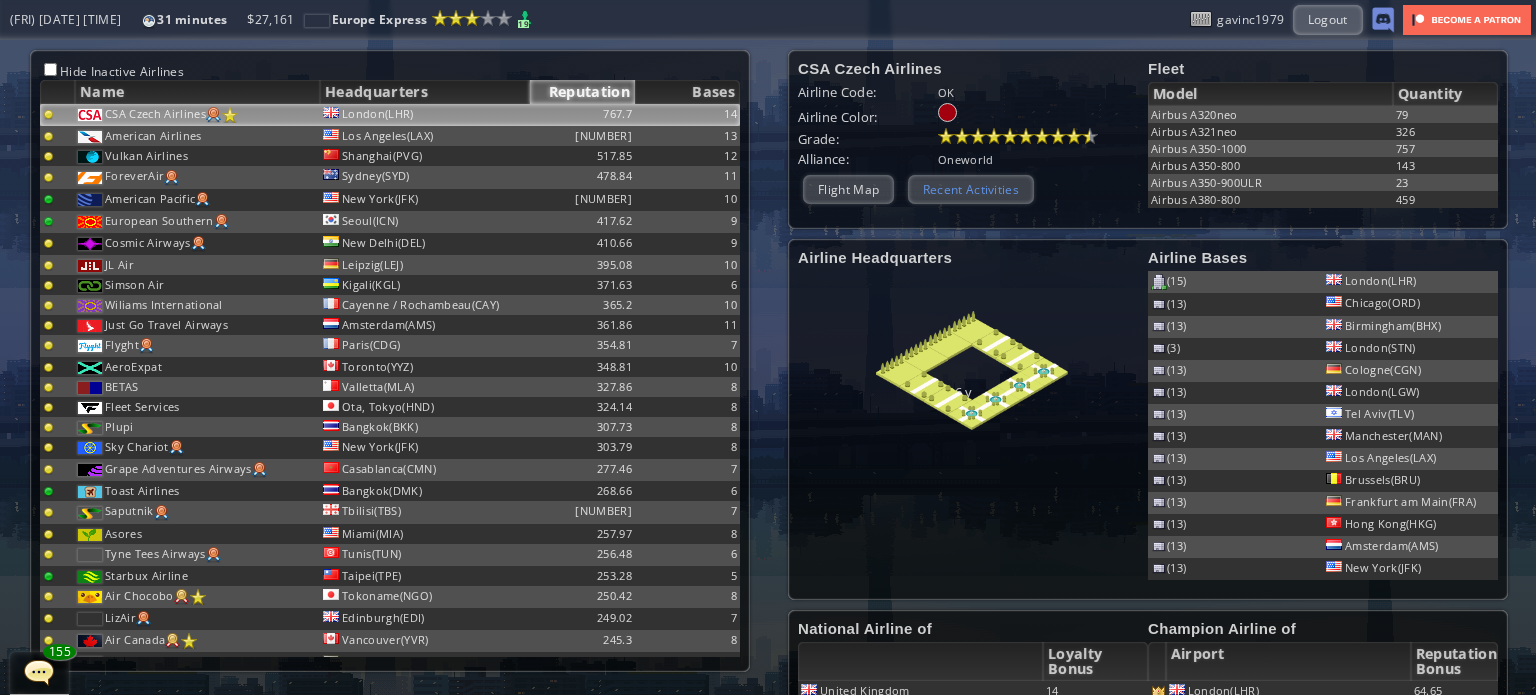 click on "Recent Activities" at bounding box center [971, 189] 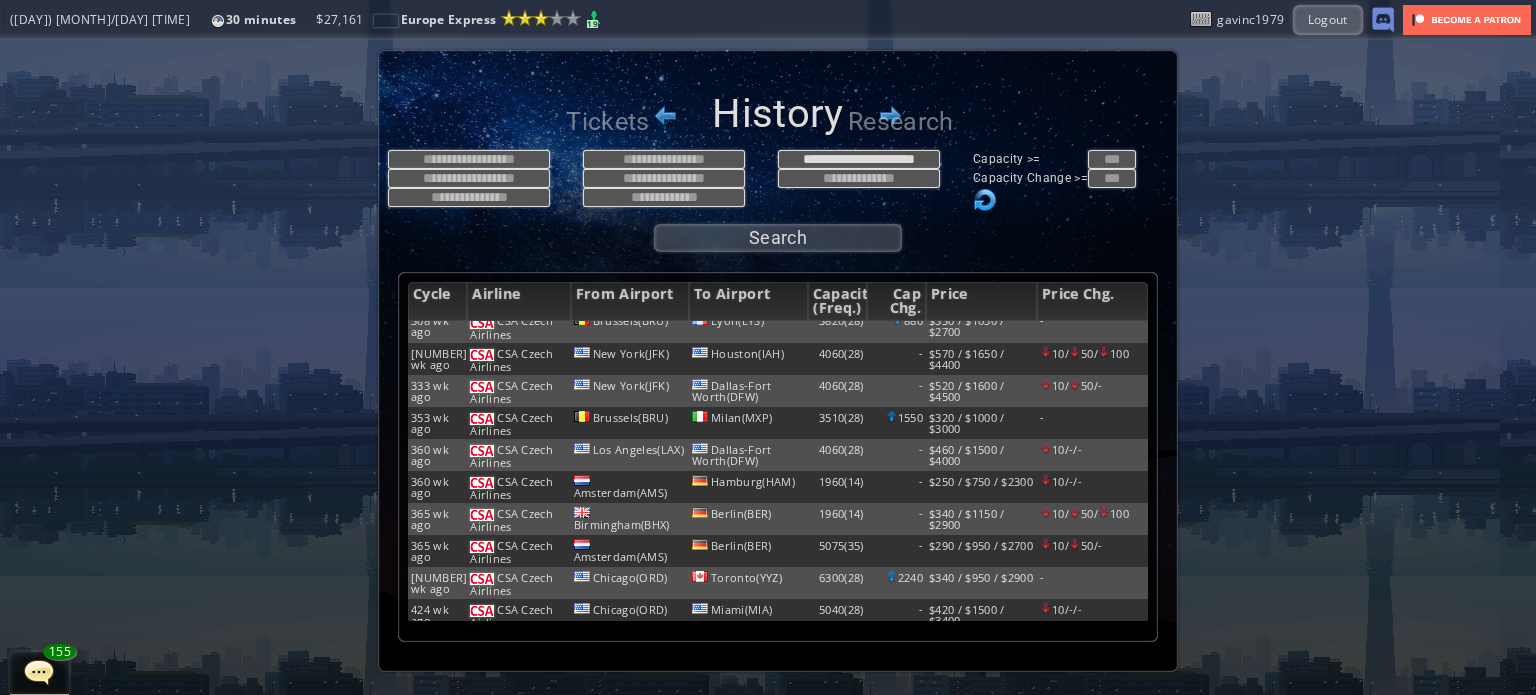 scroll, scrollTop: 0, scrollLeft: 0, axis: both 